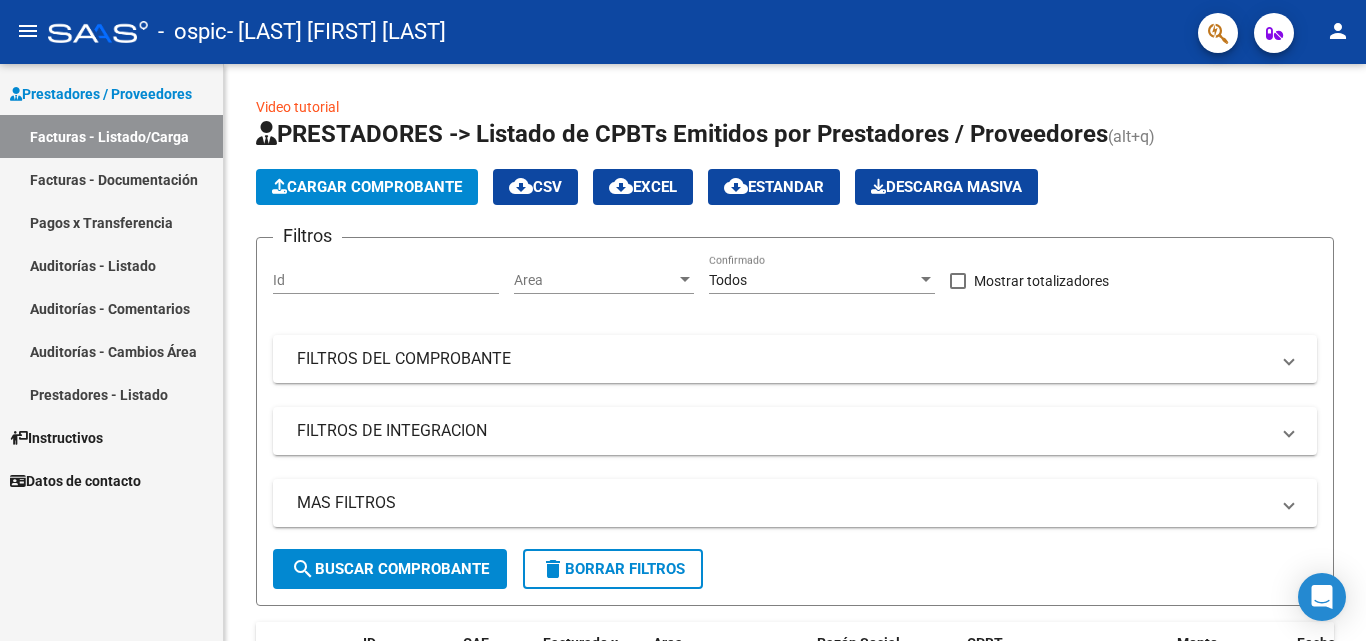 scroll, scrollTop: 0, scrollLeft: 0, axis: both 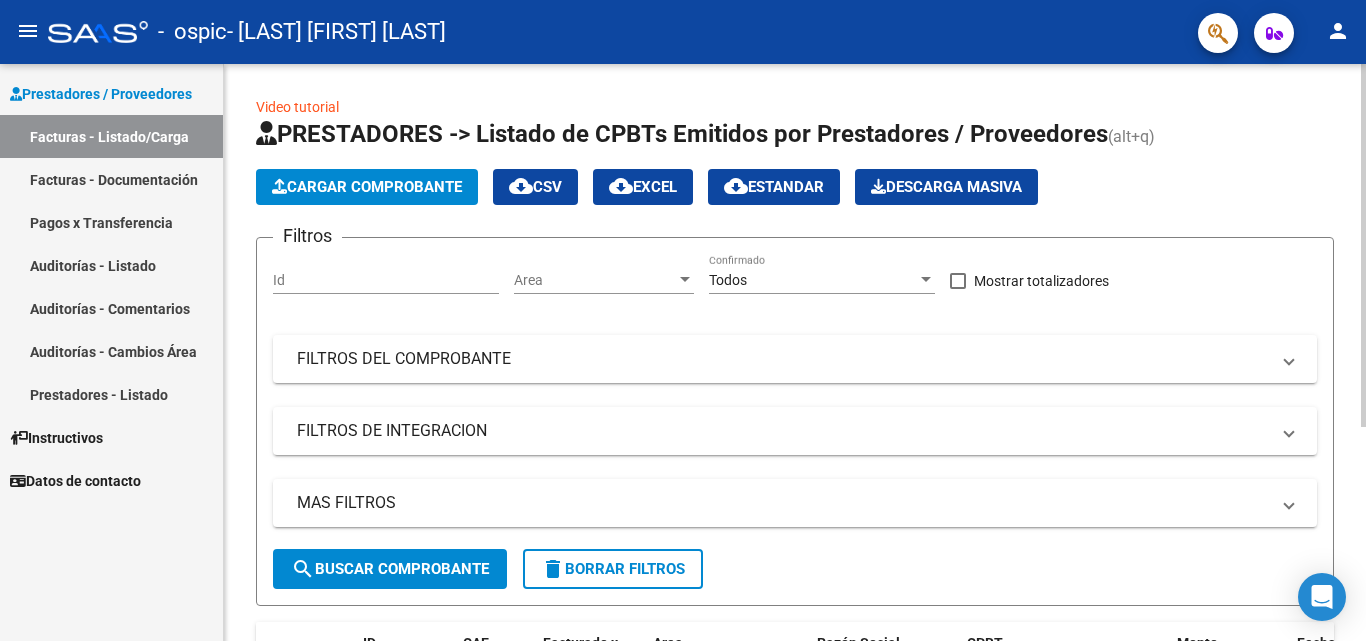 click on "PRESTADORES -> Listado de CPBTs Emitidos por Prestadores / Proveedores (alt+q)   Cargar Comprobante
cloud_download  CSV  cloud_download  EXCEL  cloud_download  Estandar   Descarga Masiva
Filtros Id Area Area Todos Confirmado   Mostrar totalizadores   FILTROS DEL COMPROBANTE  Comprobante Tipo Comprobante Tipo Start date – End date Fec. Comprobante Desde / Hasta Días Emisión Desde(cant. días) Días Emisión Hasta(cant. días) CUIT / Razón Social Pto. Venta Nro. Comprobante Código SSS CAE Válido CAE Válido Todos Cargado Módulo Hosp. Todos Tiene facturacion Apócrifa Hospital Refes  FILTROS DE INTEGRACION  Período De Prestación Campos del Archivo de Rendición Devuelto x SSS (dr_envio) Todos Rendido x SSS (dr_envio) Tipo de Registro Tipo de Registro Período Presentación Período Presentación Campos del Legajo Asociado (preaprobación) Afiliado Legajo (cuil/nombre) Todos Solo facturas preaprobadas  MAS FILTROS  Todos Con Doc. Respaldatoria Todos Con Trazabilidad Todos Asociado a Expediente Sur" 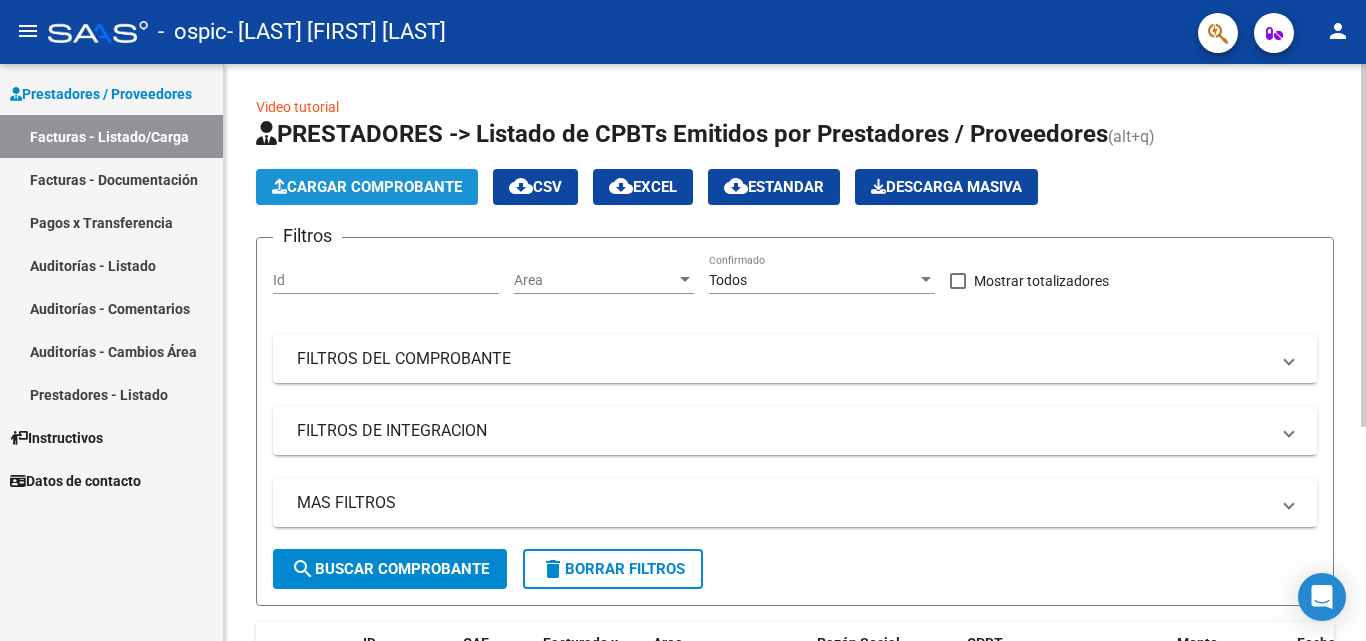 click on "Cargar Comprobante" 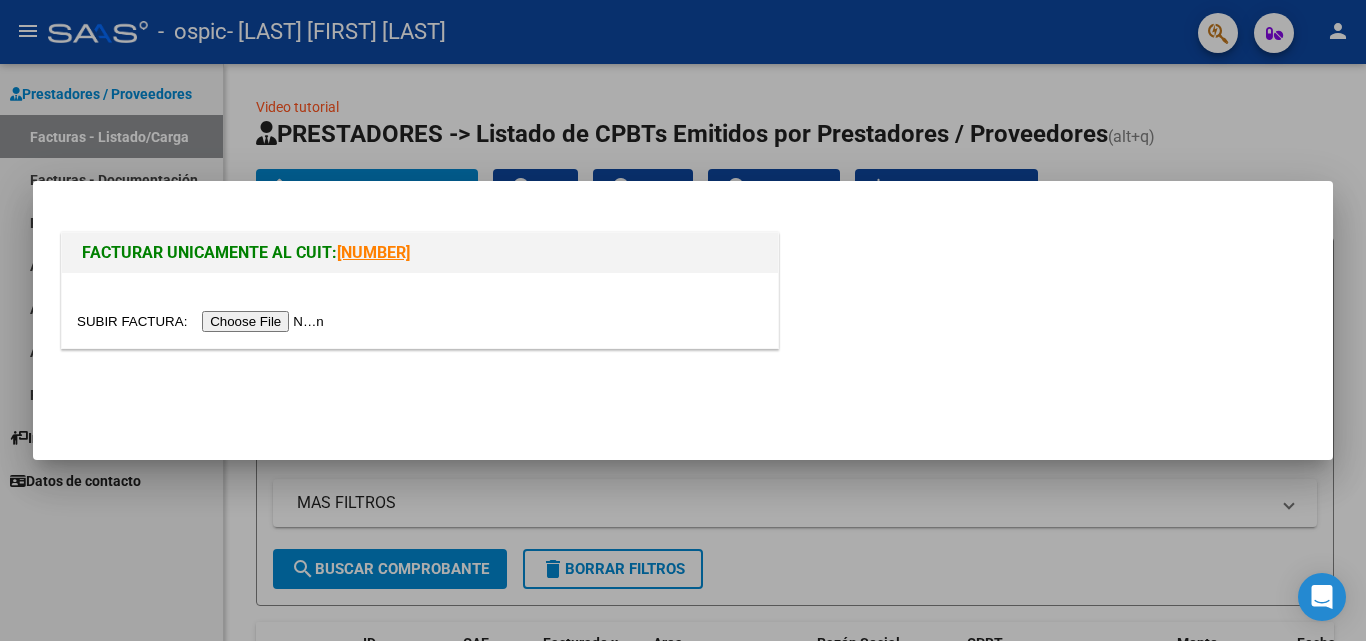 click at bounding box center (203, 321) 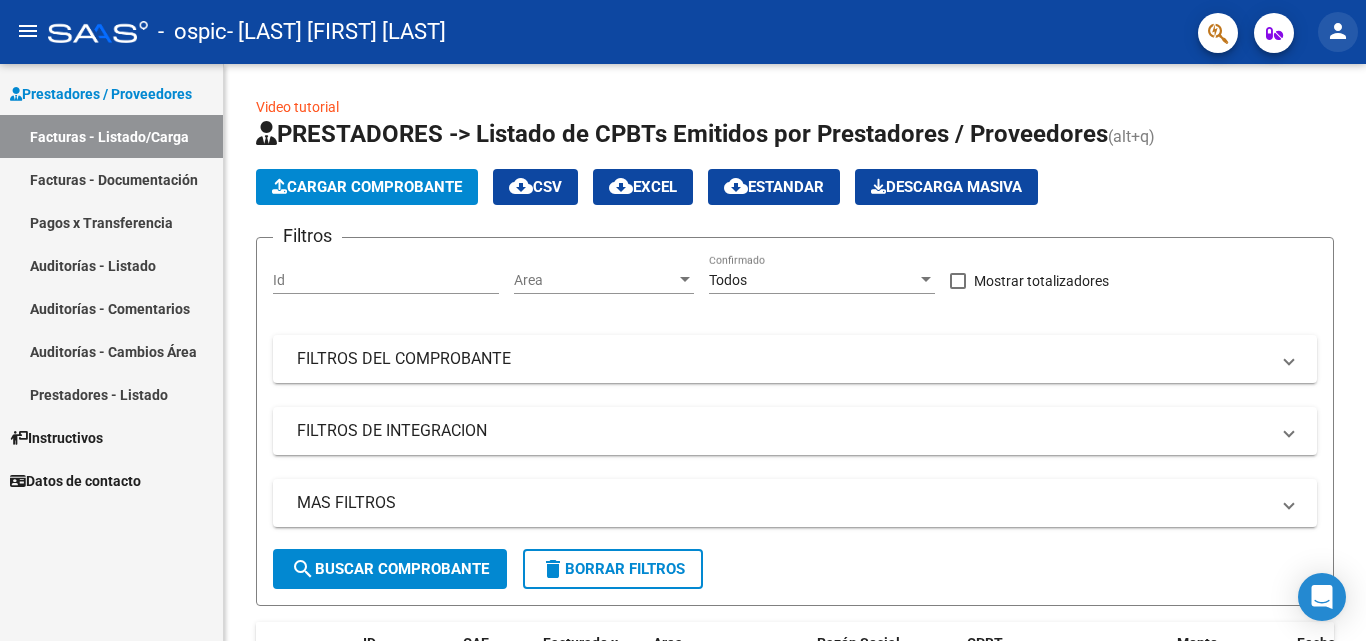 click on "person" 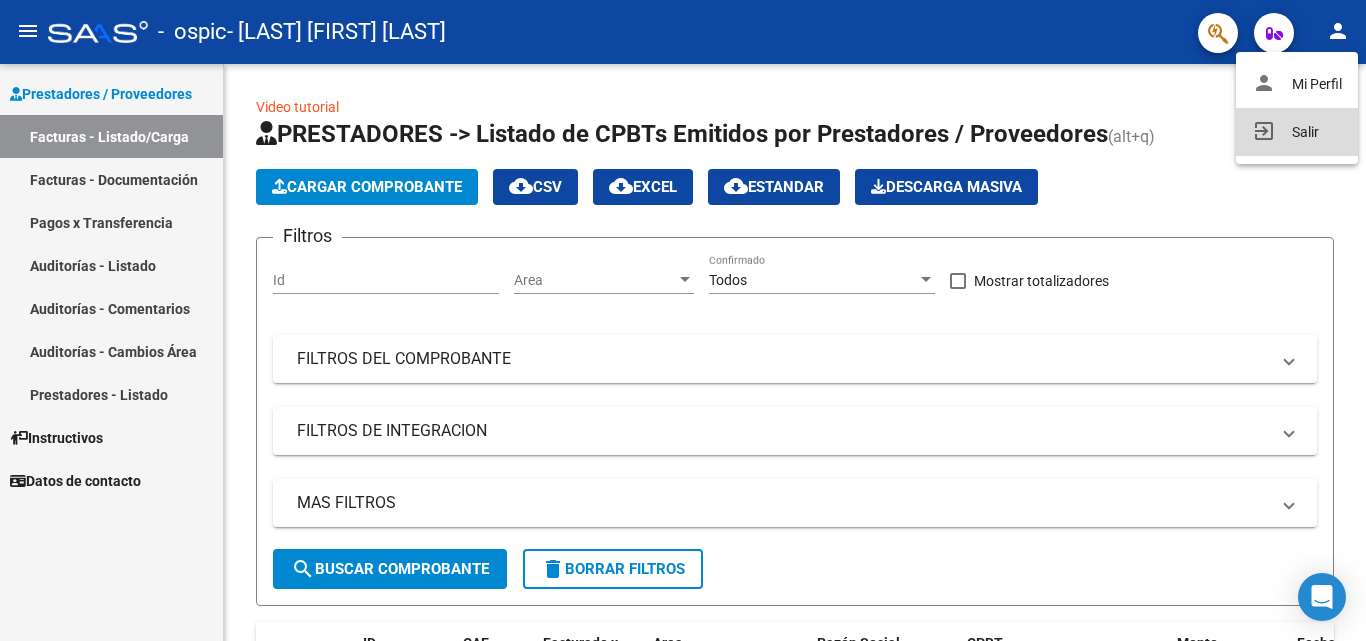 click on "exit_to_app  Salir" at bounding box center [1297, 132] 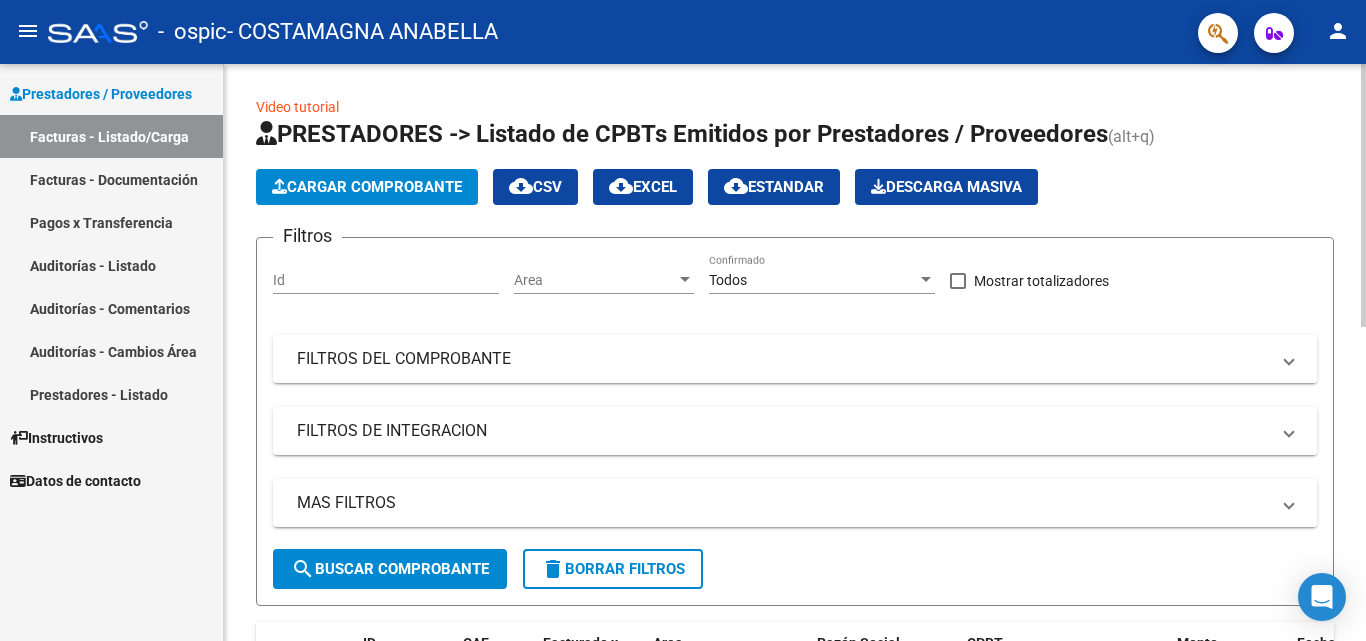 scroll, scrollTop: 0, scrollLeft: 0, axis: both 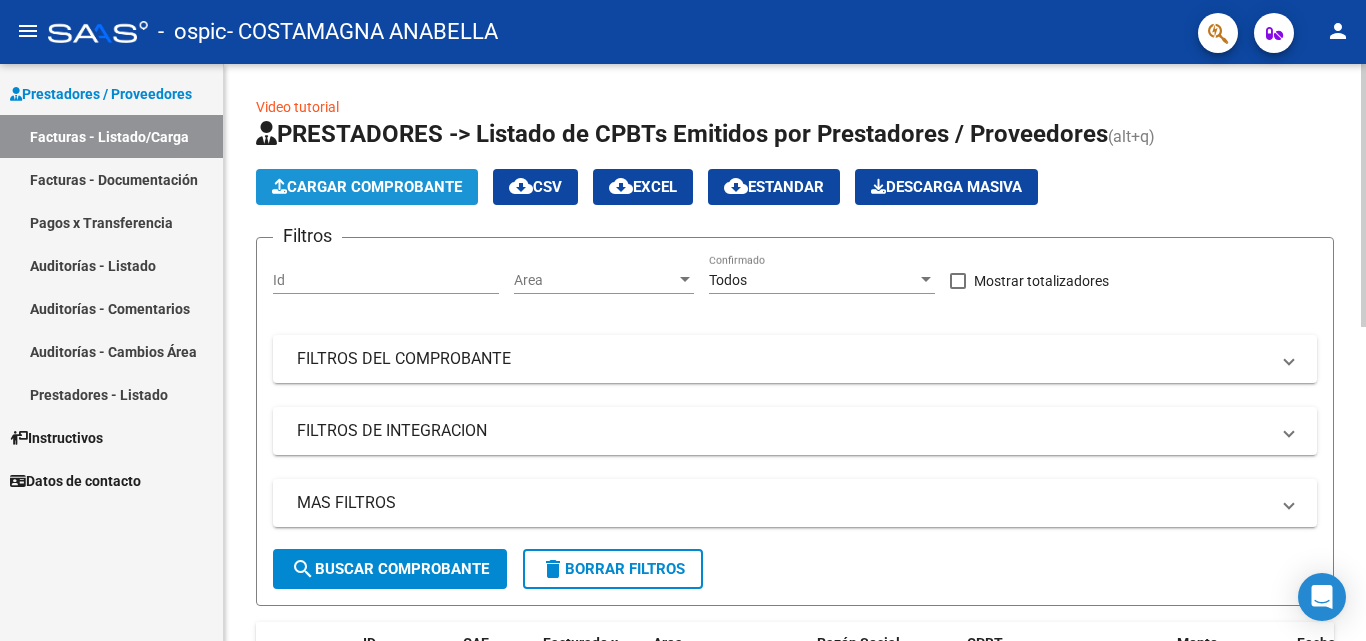 click on "Cargar Comprobante" 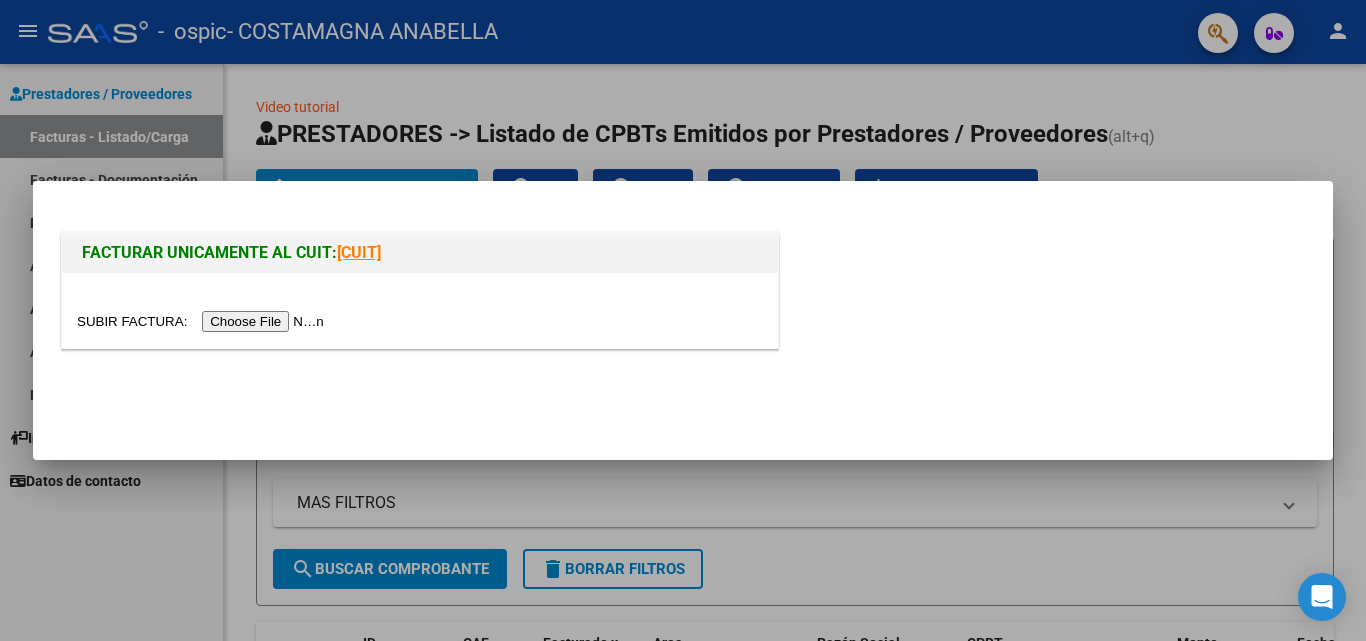 click at bounding box center (203, 321) 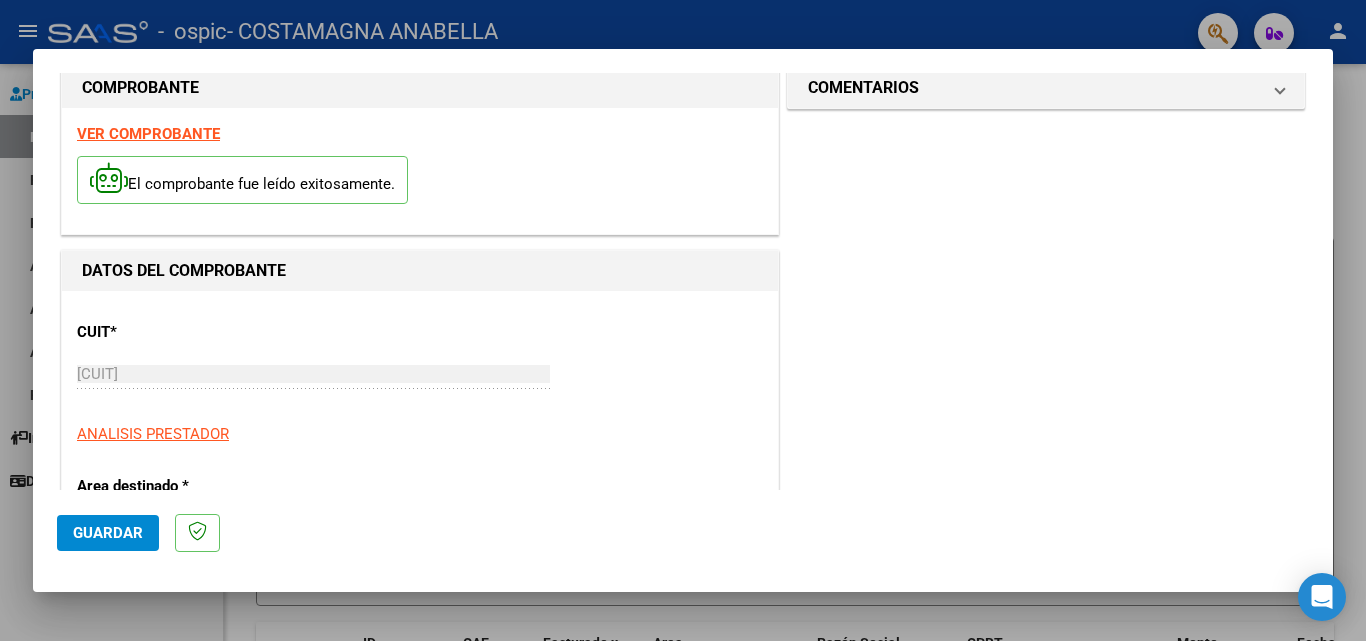 scroll, scrollTop: 126, scrollLeft: 0, axis: vertical 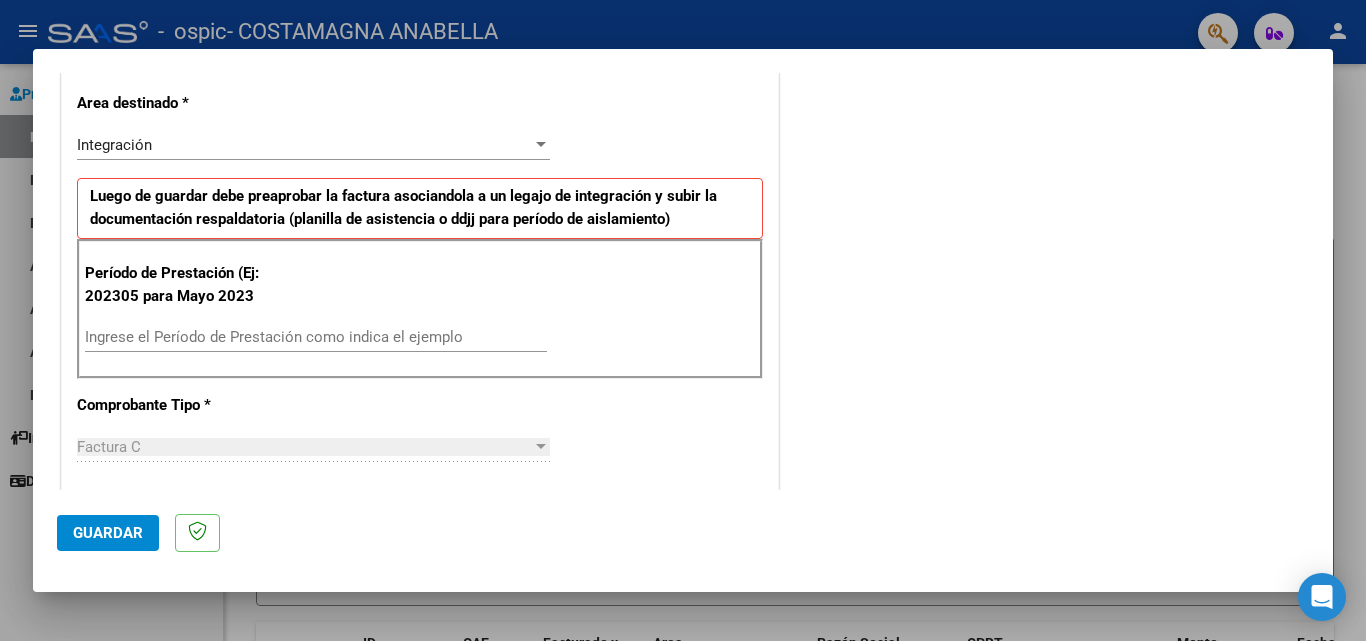 click on "Ingrese el Período de Prestación como indica el ejemplo" at bounding box center (316, 337) 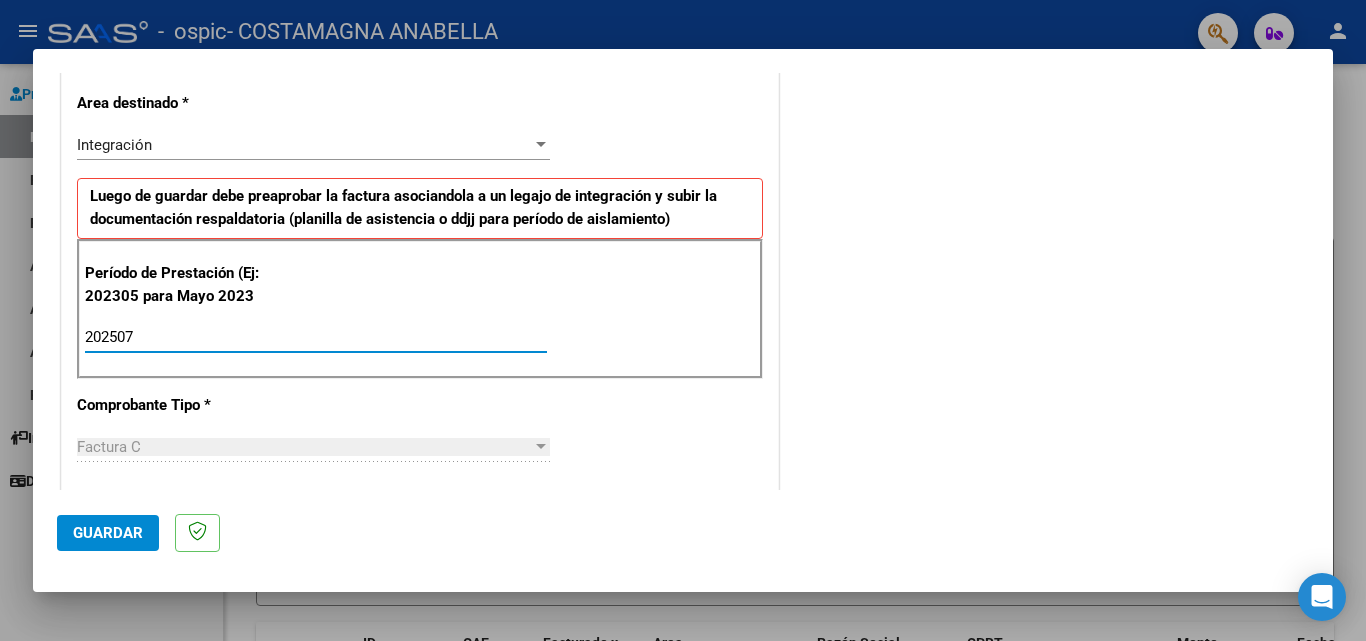 type on "202507" 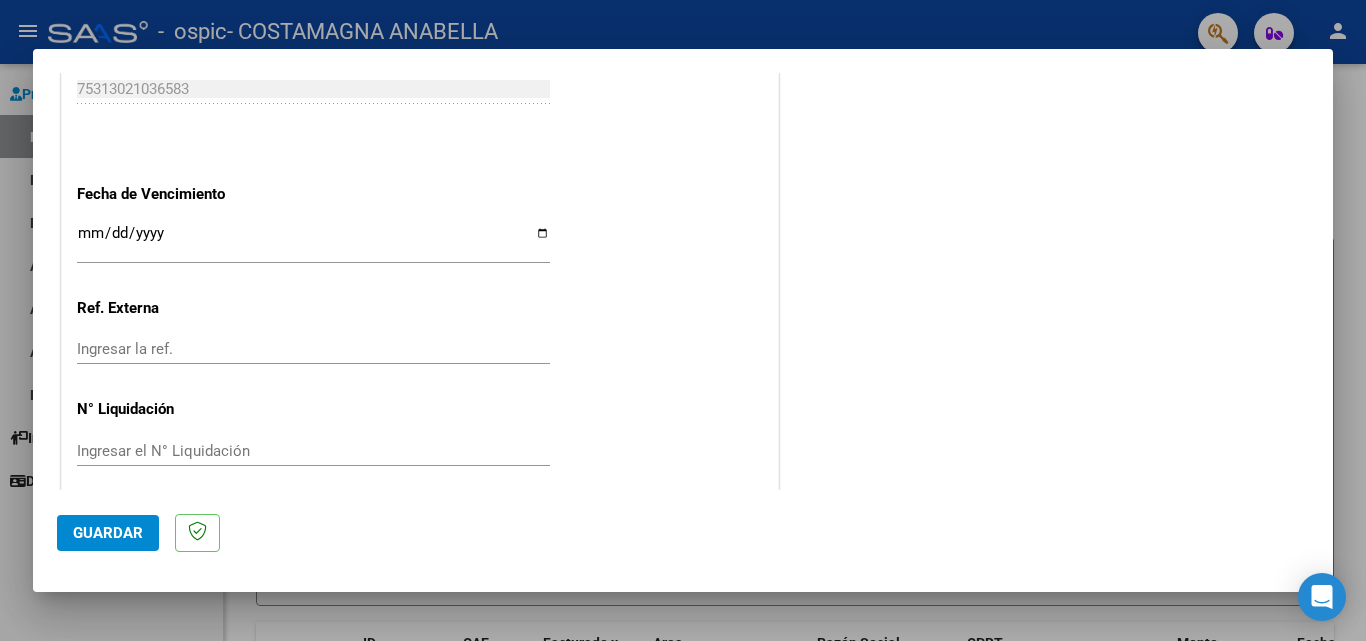 scroll, scrollTop: 1305, scrollLeft: 0, axis: vertical 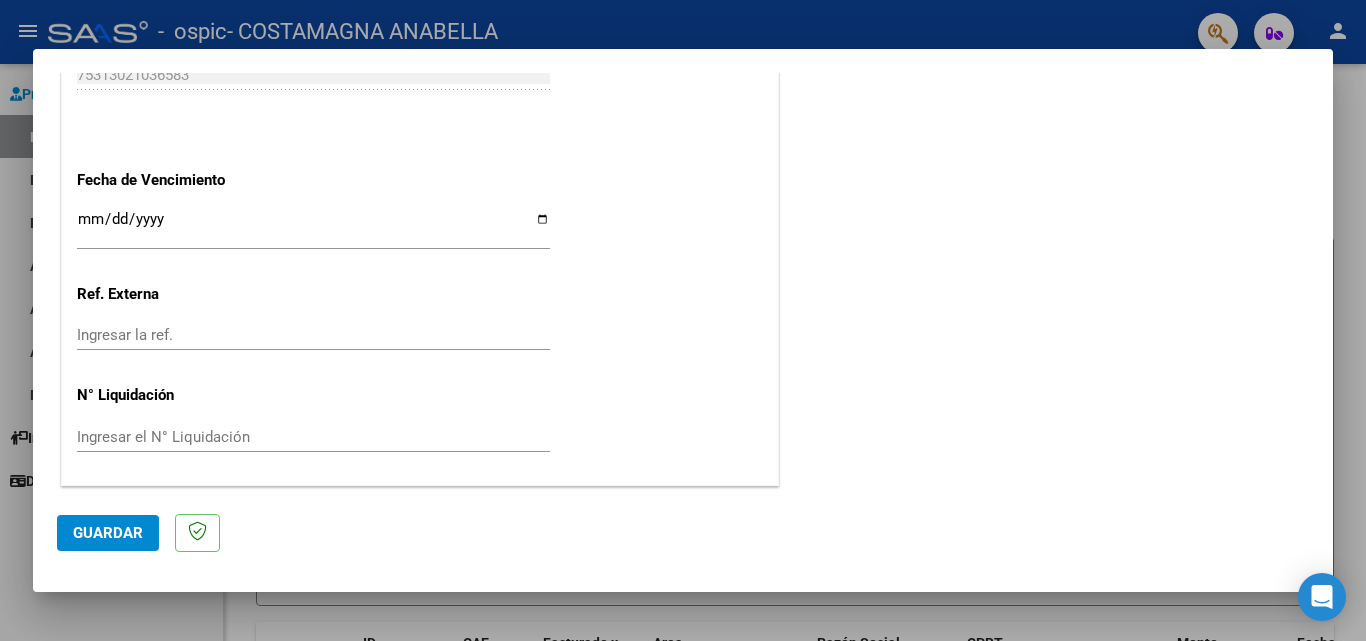 click on "Ingresar la fecha" at bounding box center [313, 227] 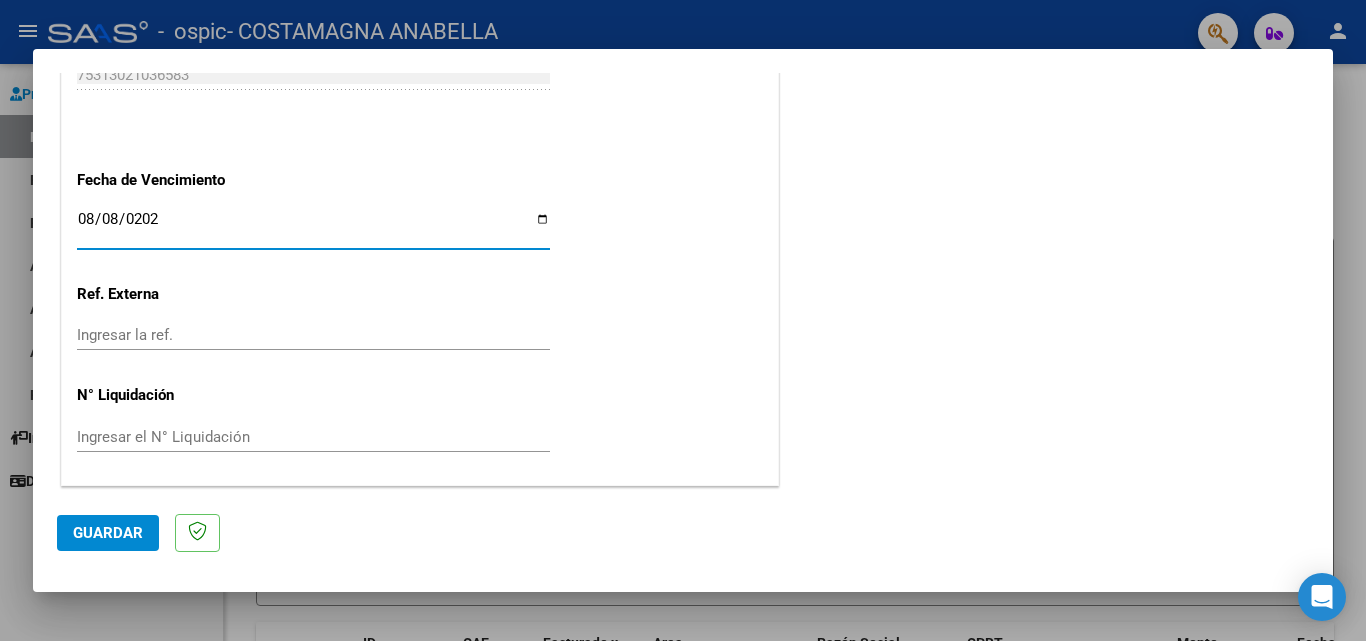 type on "2025-08-08" 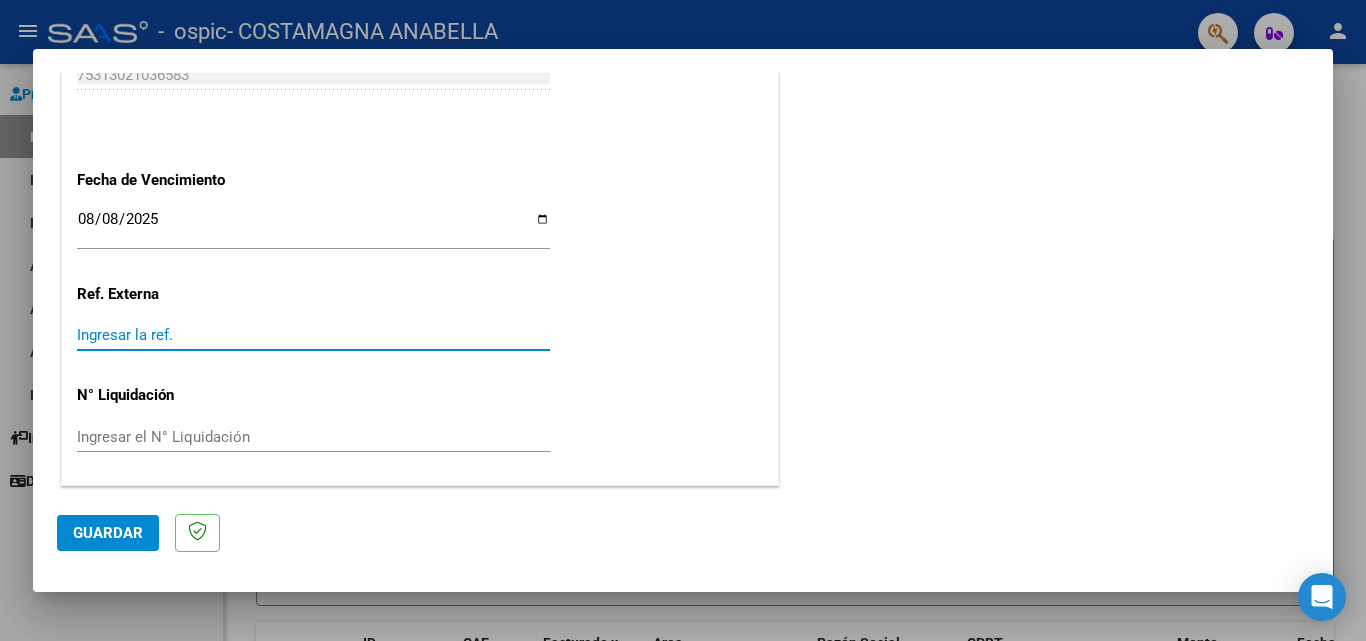 click on "Ingresar la ref." at bounding box center [313, 335] 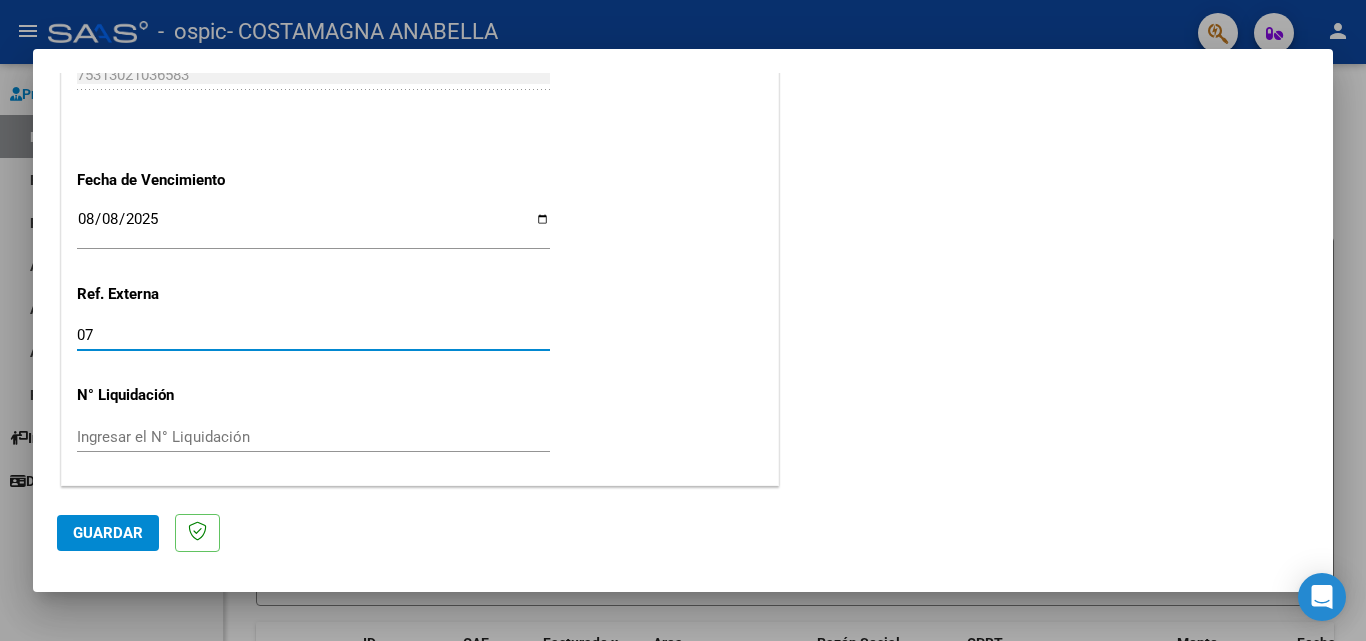 type on "07" 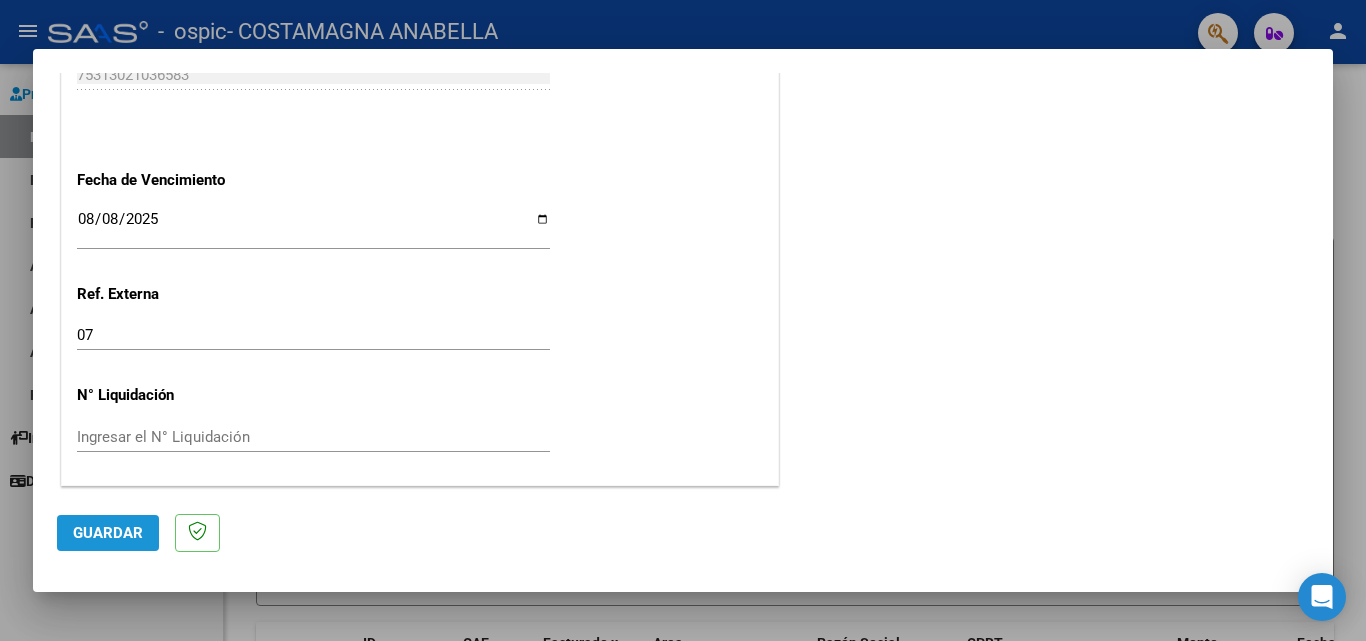 click on "Guardar" 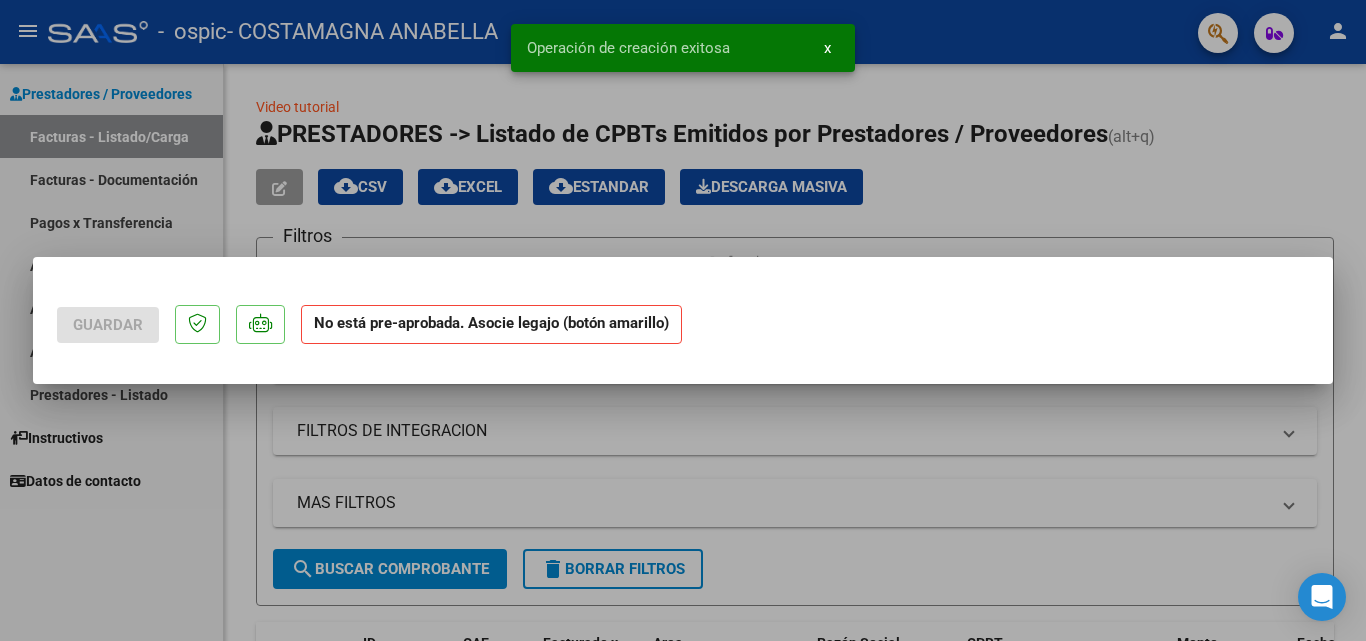 scroll, scrollTop: 0, scrollLeft: 0, axis: both 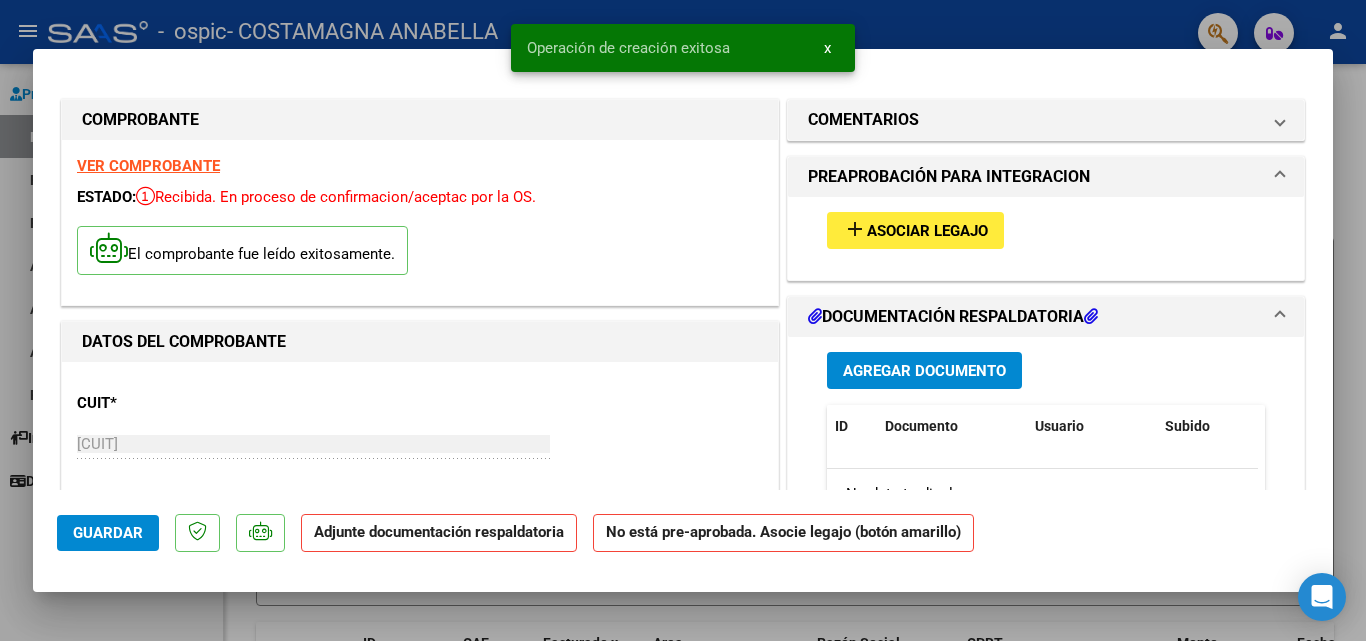 click on "Asociar Legajo" at bounding box center (927, 231) 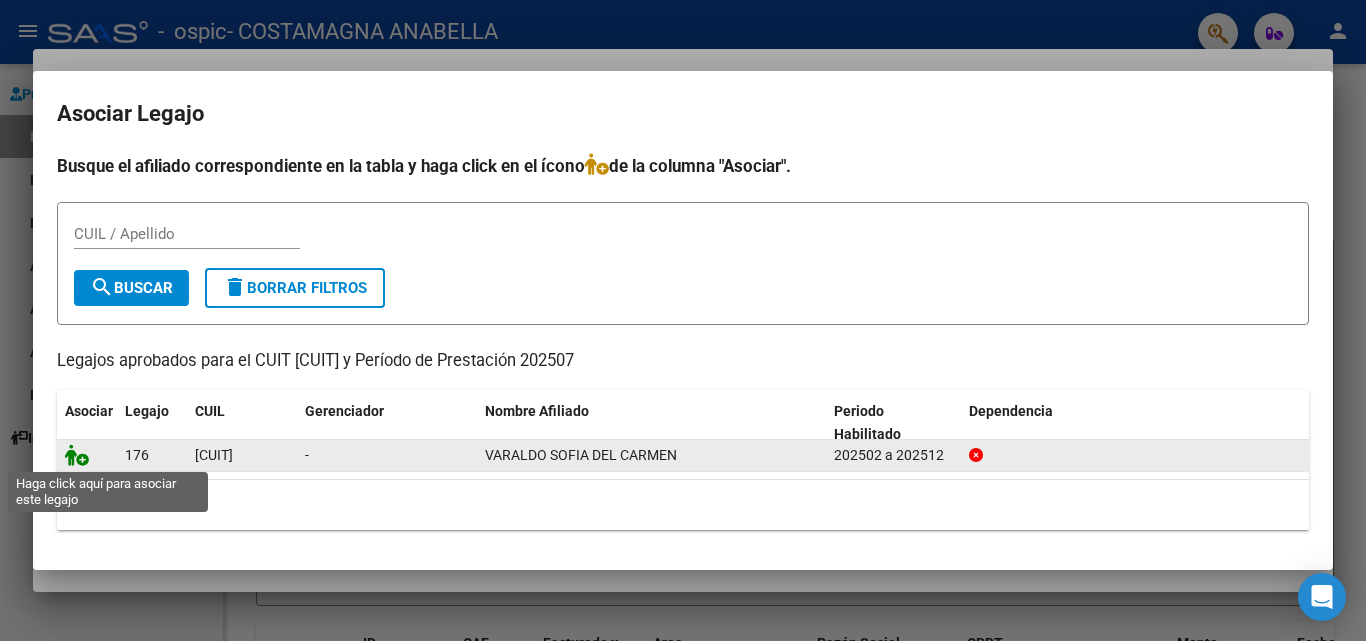 click 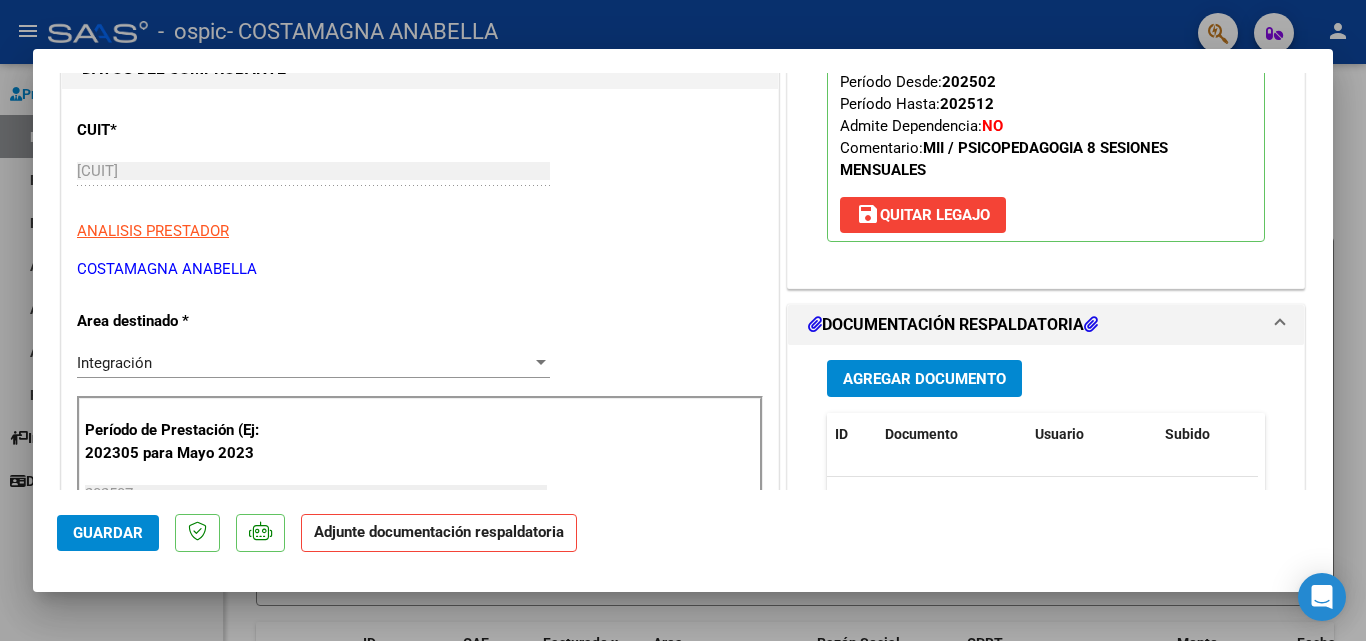 scroll, scrollTop: 428, scrollLeft: 0, axis: vertical 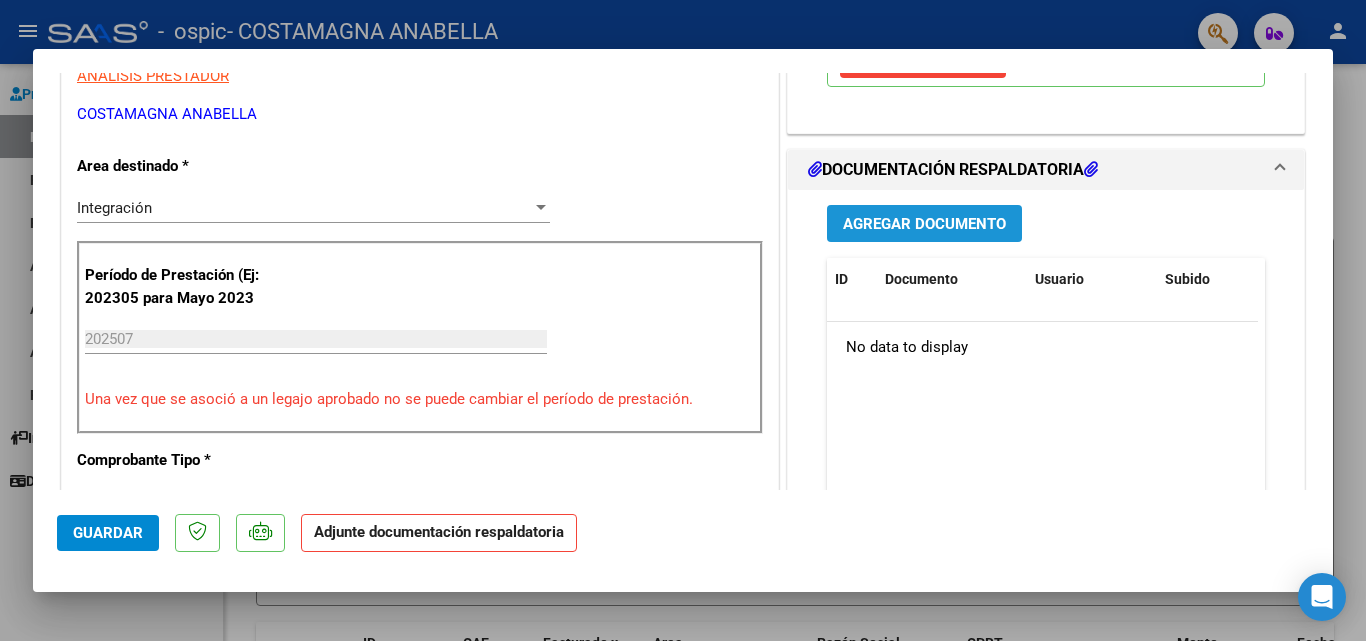 click on "Agregar Documento" at bounding box center (924, 224) 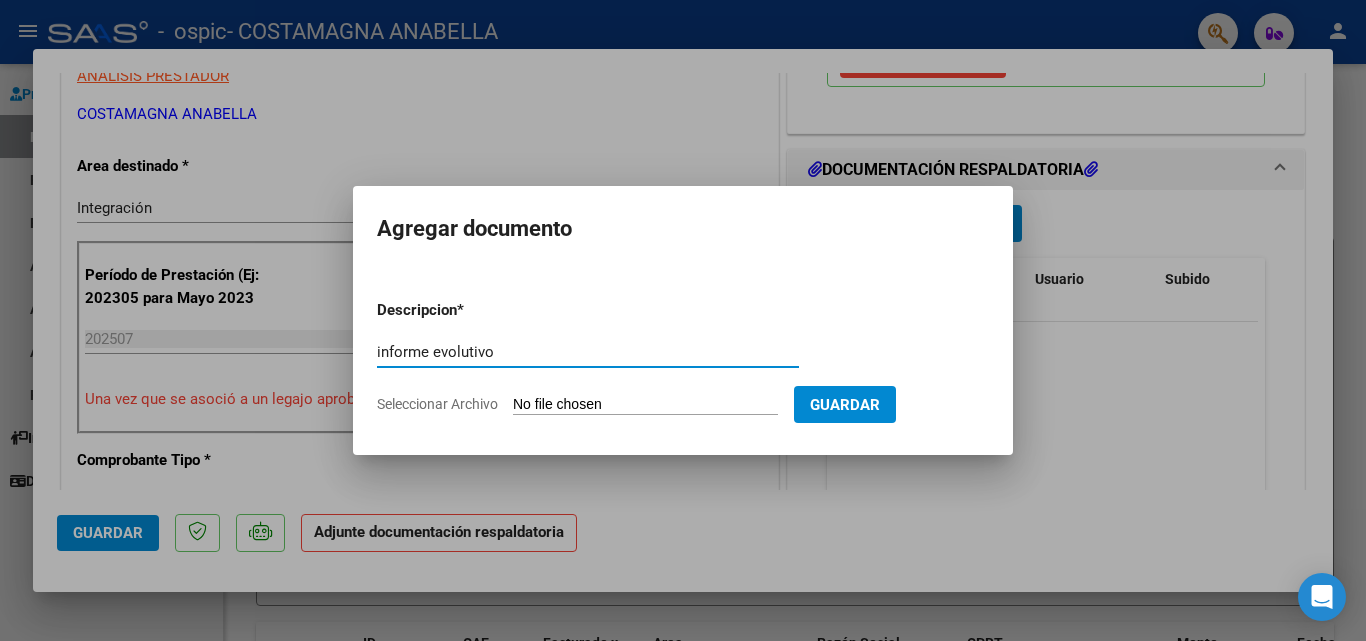 type on "informe evolutivo" 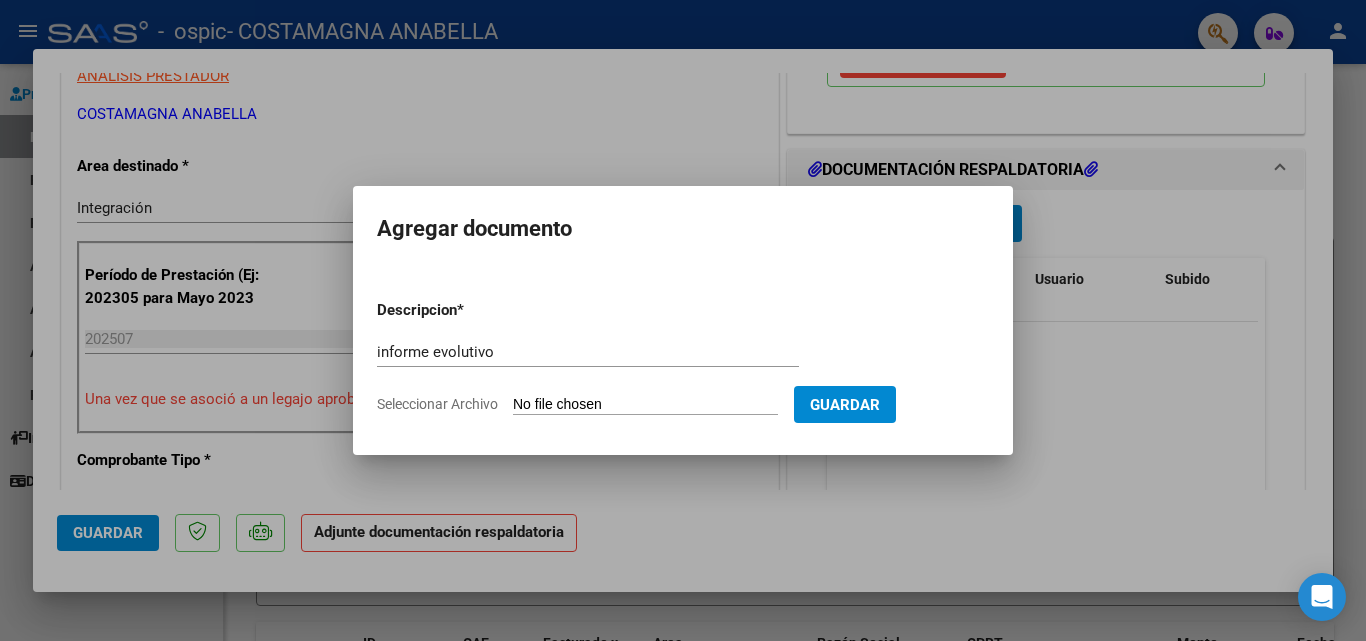 type on "C:\fakepath\informe evolutivo julio 2025.pdf" 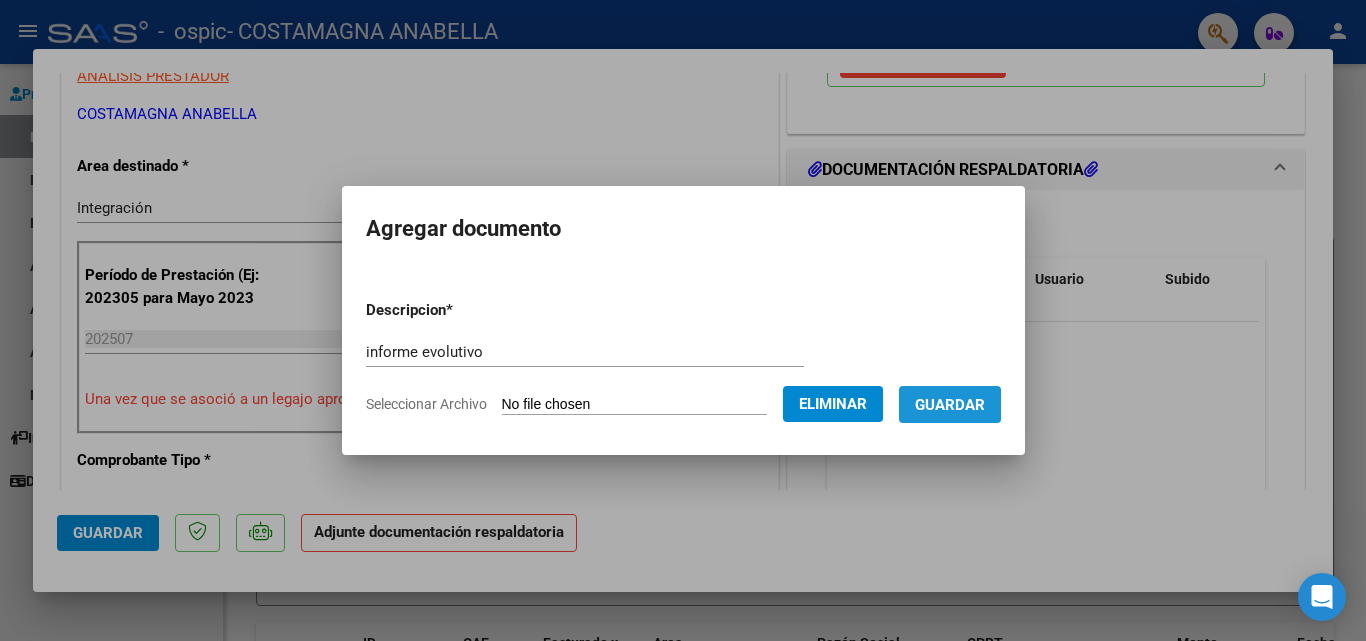 click on "Guardar" at bounding box center (950, 405) 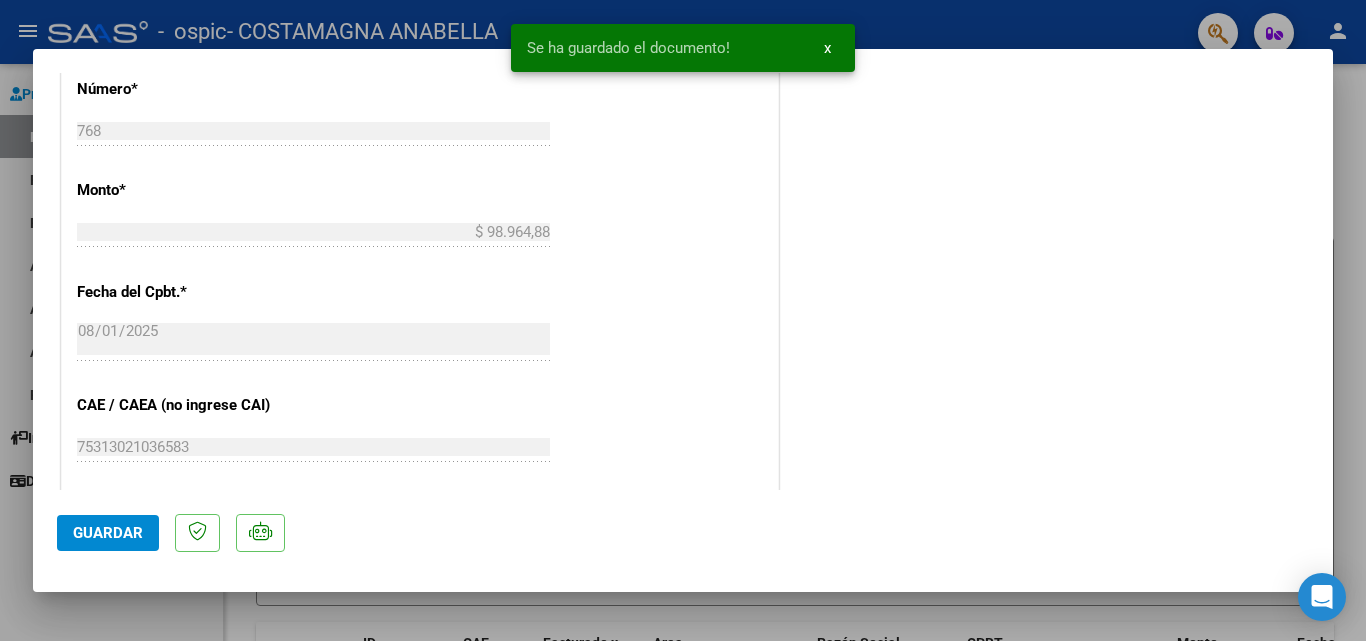 scroll, scrollTop: 1034, scrollLeft: 0, axis: vertical 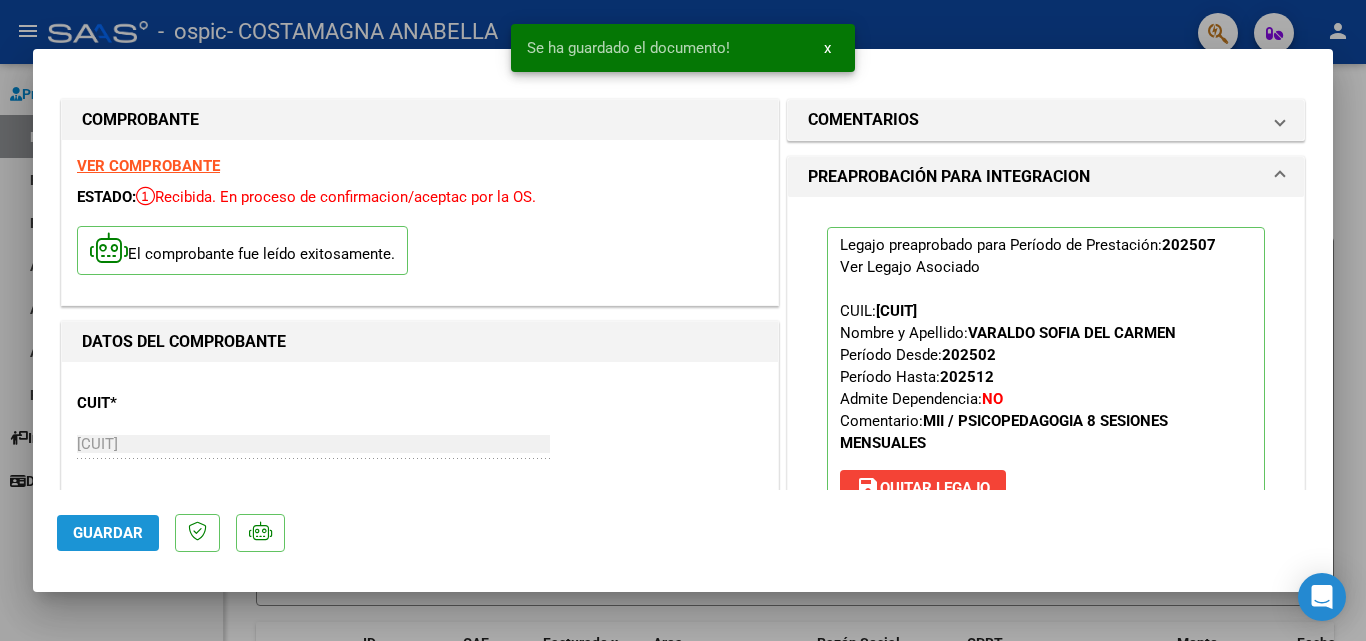 click on "Guardar" 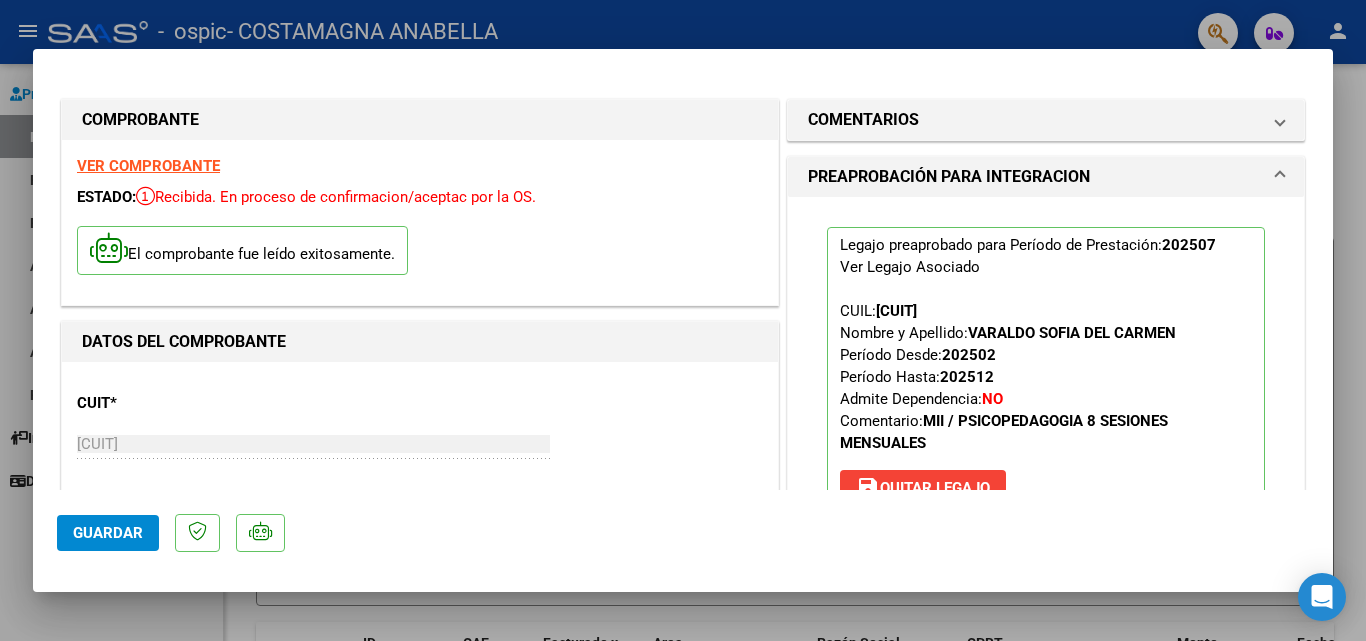 click at bounding box center [683, 320] 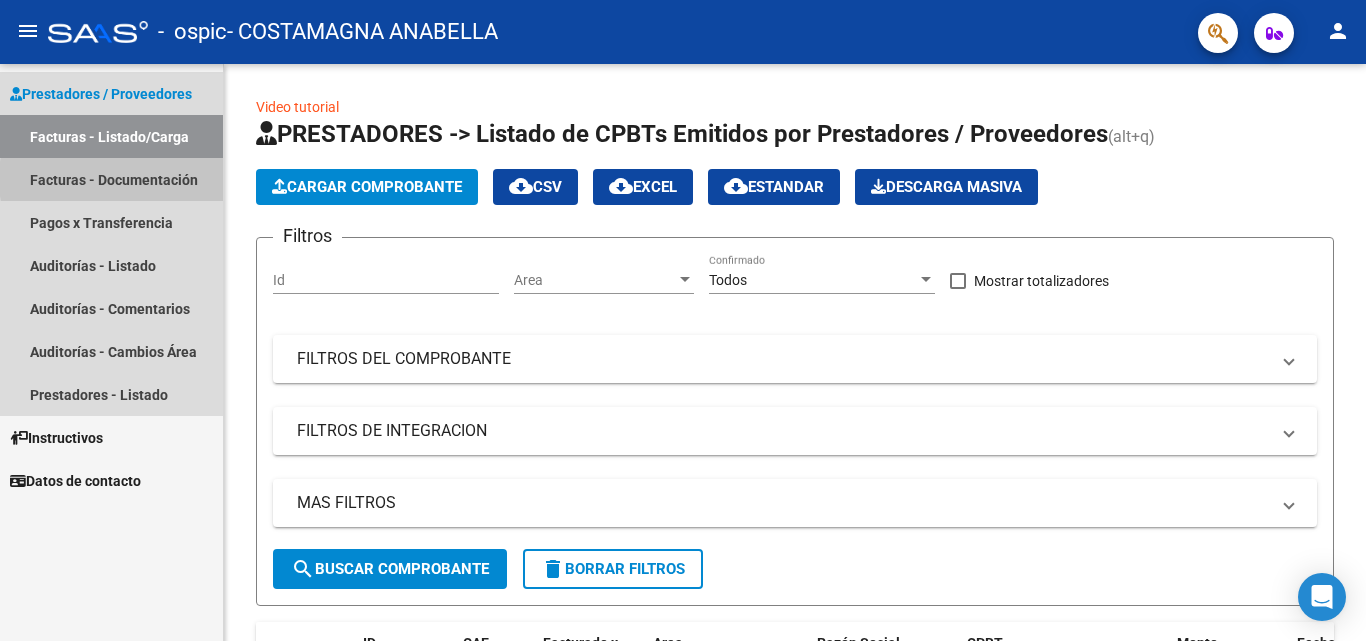 click on "Facturas - Documentación" at bounding box center (111, 179) 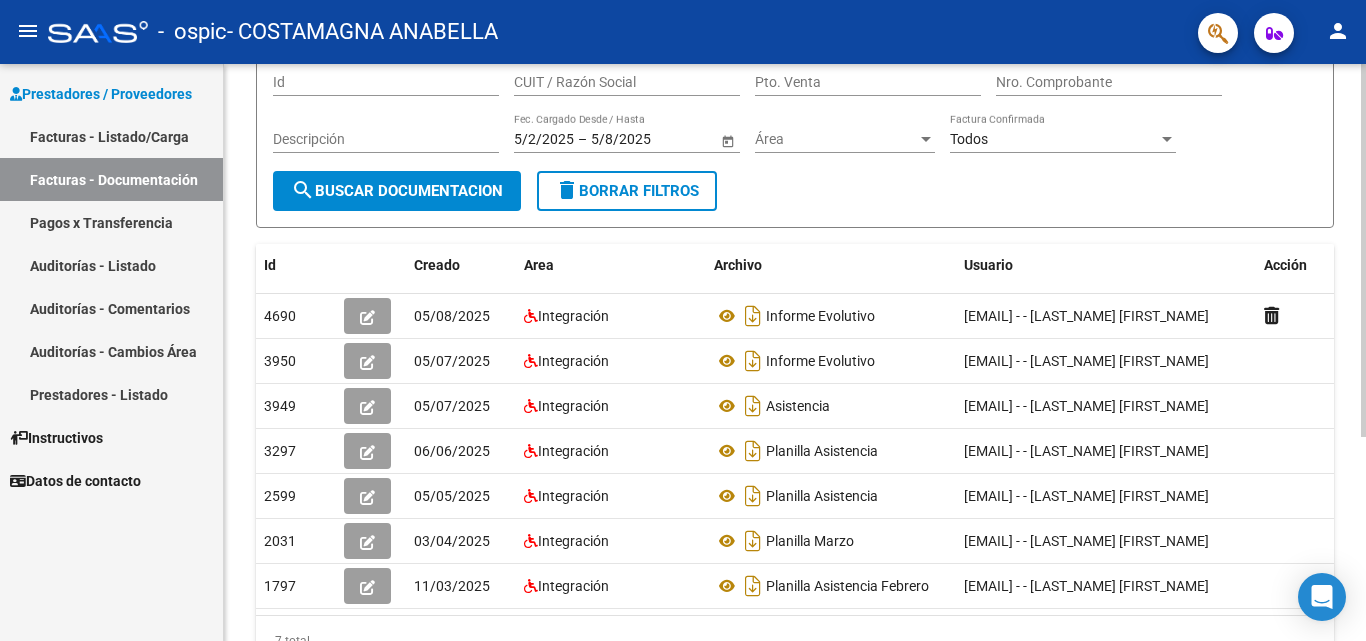 scroll, scrollTop: 178, scrollLeft: 0, axis: vertical 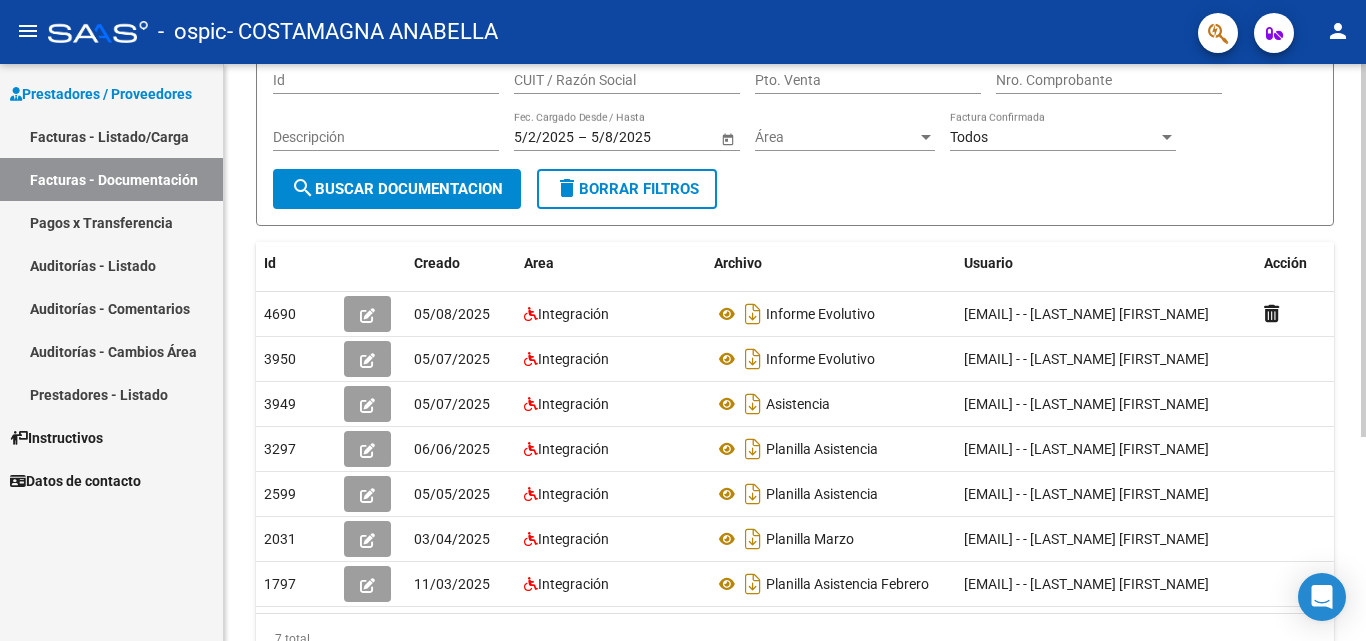 click on "PRESTADORES -> Comprobantes - Documentación Respaldatoria cloud_download  Exportar CSV   Descarga Masiva
Filtros Id CUIT / Razón Social Pto. Venta Nro. Comprobante Descripción 5/2/2025 5/2/2025 – 5/8/2025 5/8/2025 Fec. Cargado Desde / Hasta Área Área Todos Factura Confirmada search  Buscar Documentacion  delete  Borrar Filtros  Id Creado Area Archivo Usuario Acción 4690
05/08/2025 Integración Informe Evolutivo   anabellacostamagna96@gmail.com - - COSTAMAGNA ANABELLA  3950
05/07/2025 Integración Informe Evolutivo  anabellacostamagna96@gmail.com - - COSTAMAGNA ANABELLA  3949
05/07/2025 Integración Asistencia   anabellacostamagna96@gmail.com - - COSTAMAGNA ANABELLA  3297
06/06/2025 Integración Planilla Asistencia  anabellacostamagna96@gmail.com - - COSTAMAGNA ANABELLA  2599
05/05/2025 Integración Planilla Asistencia  anabellacostamagna96@gmail.com - - COSTAMAGNA ANABELLA  2031
03/04/2025 Integración Planilla Marzo  anabellacostamagna96@gmail.com - - COSTAMAGNA ANABELLA  1797" 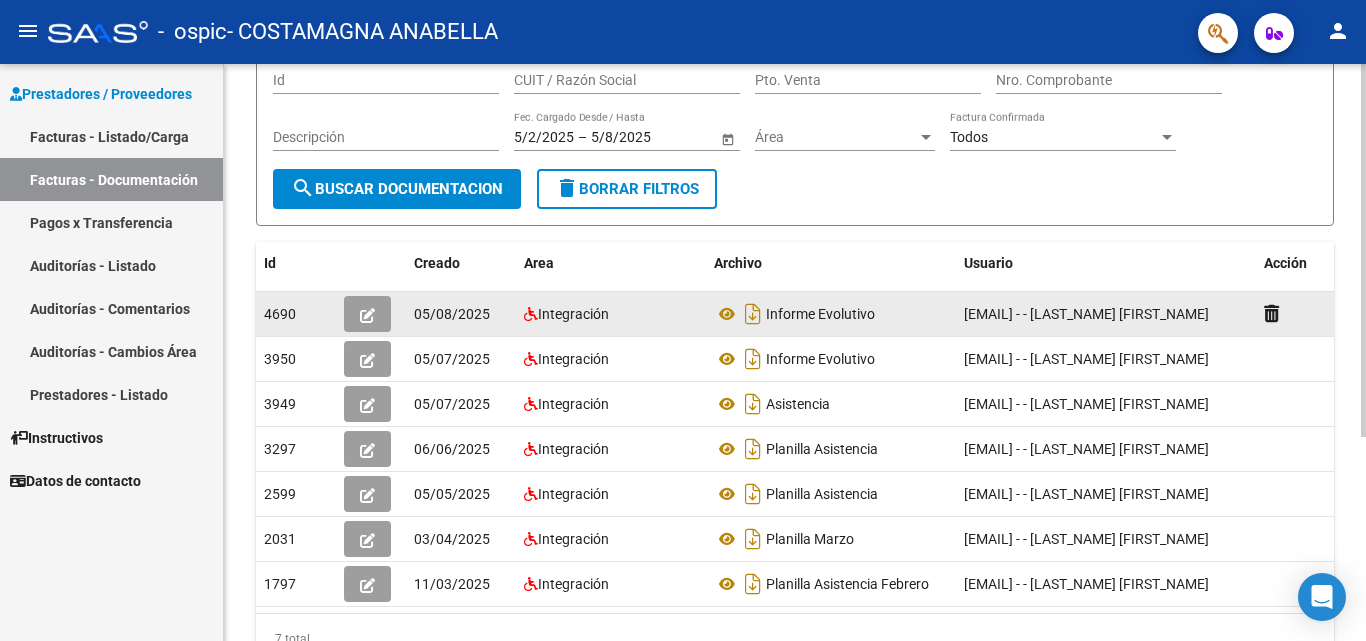 click 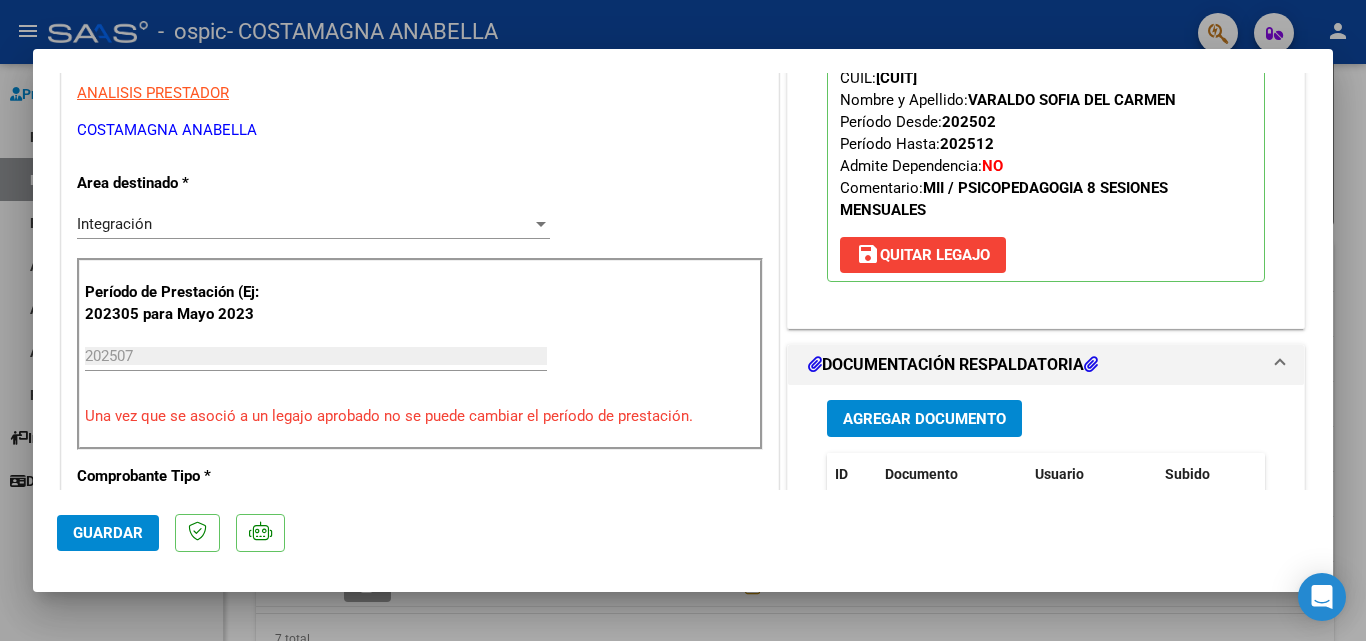 scroll, scrollTop: 433, scrollLeft: 0, axis: vertical 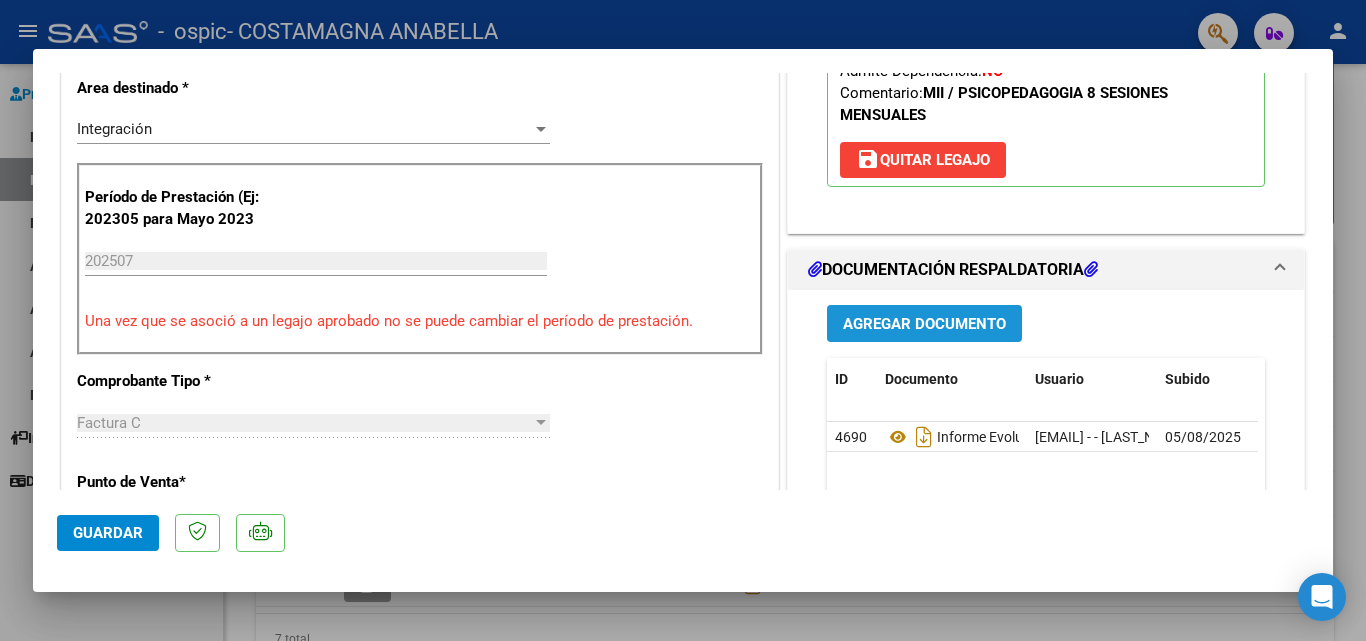 click on "Agregar Documento" at bounding box center (924, 324) 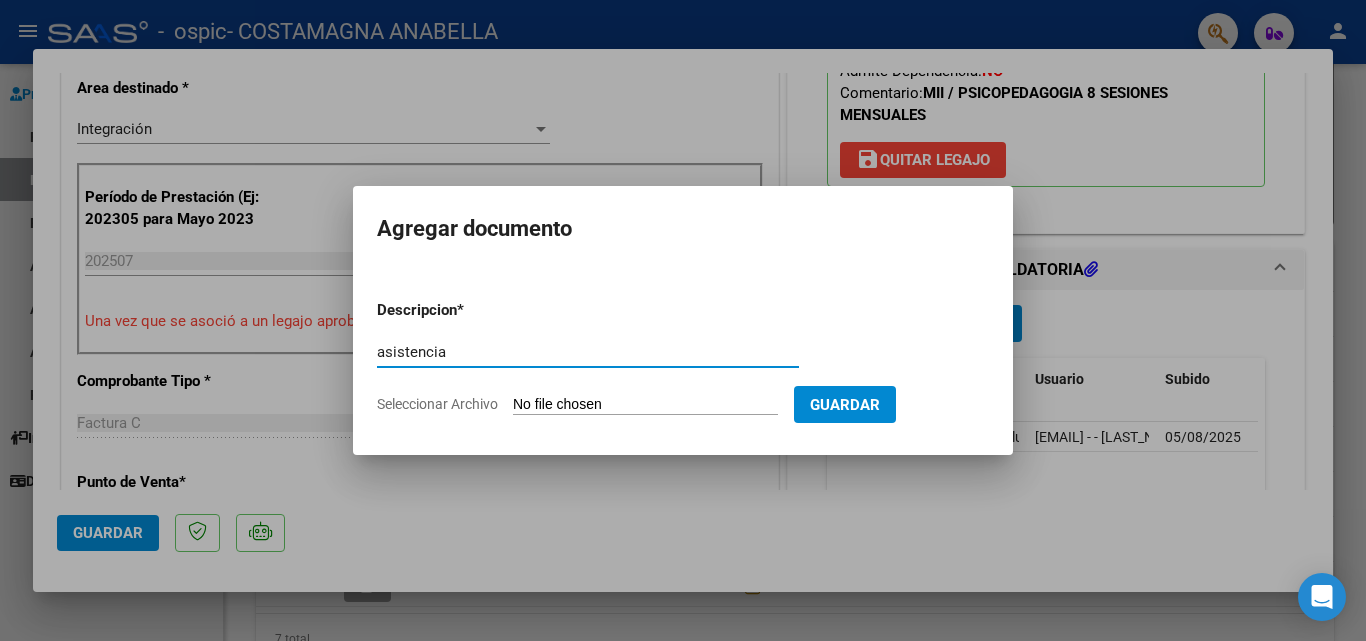 type on "asistencia" 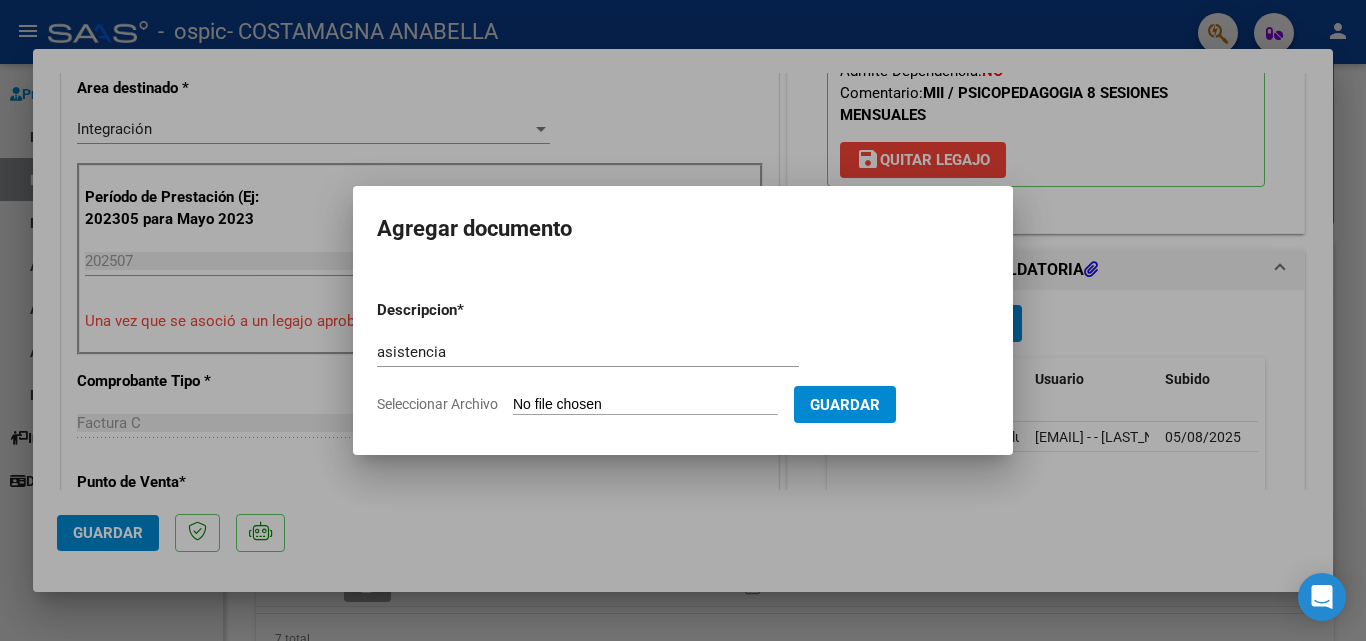 type on "C:\fakepath\Sofi julio.pdf" 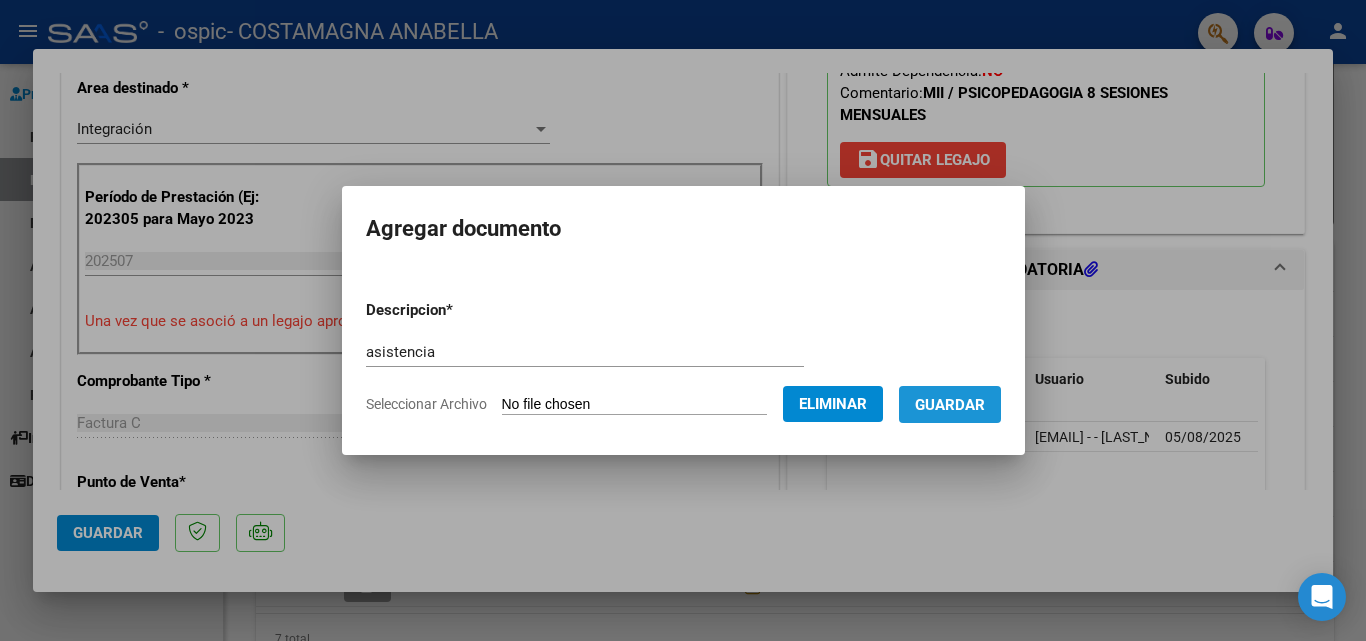 click on "Guardar" at bounding box center [950, 405] 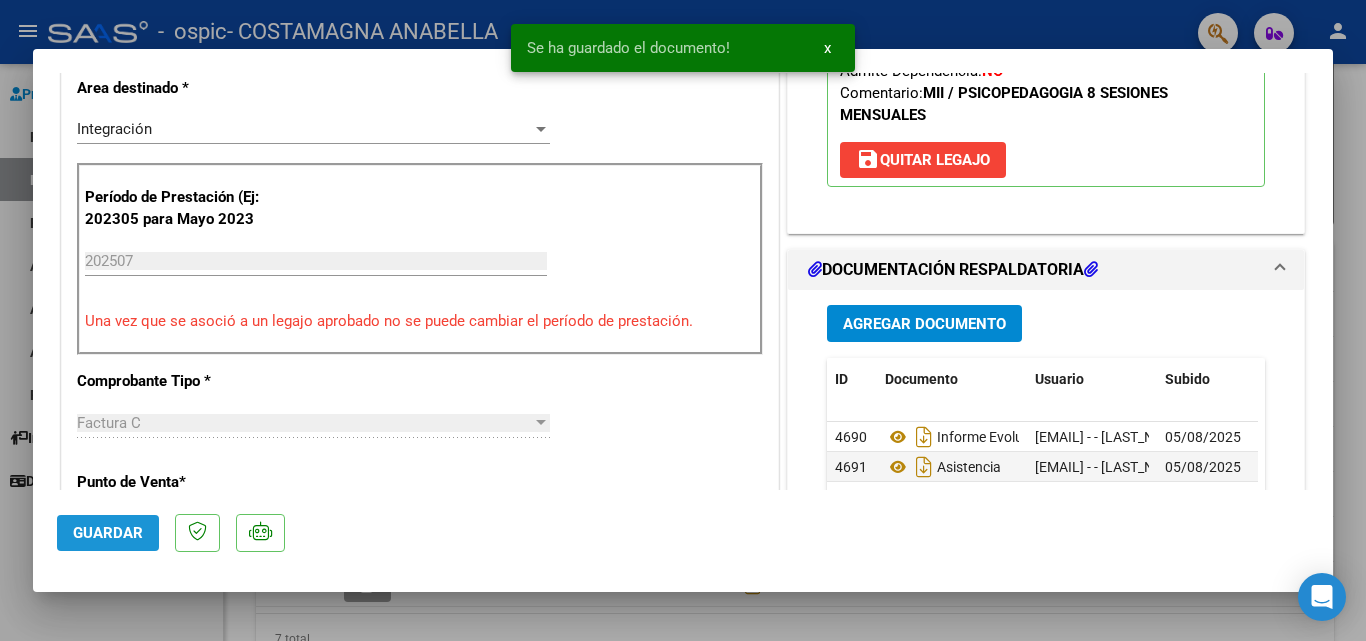 click on "Guardar" 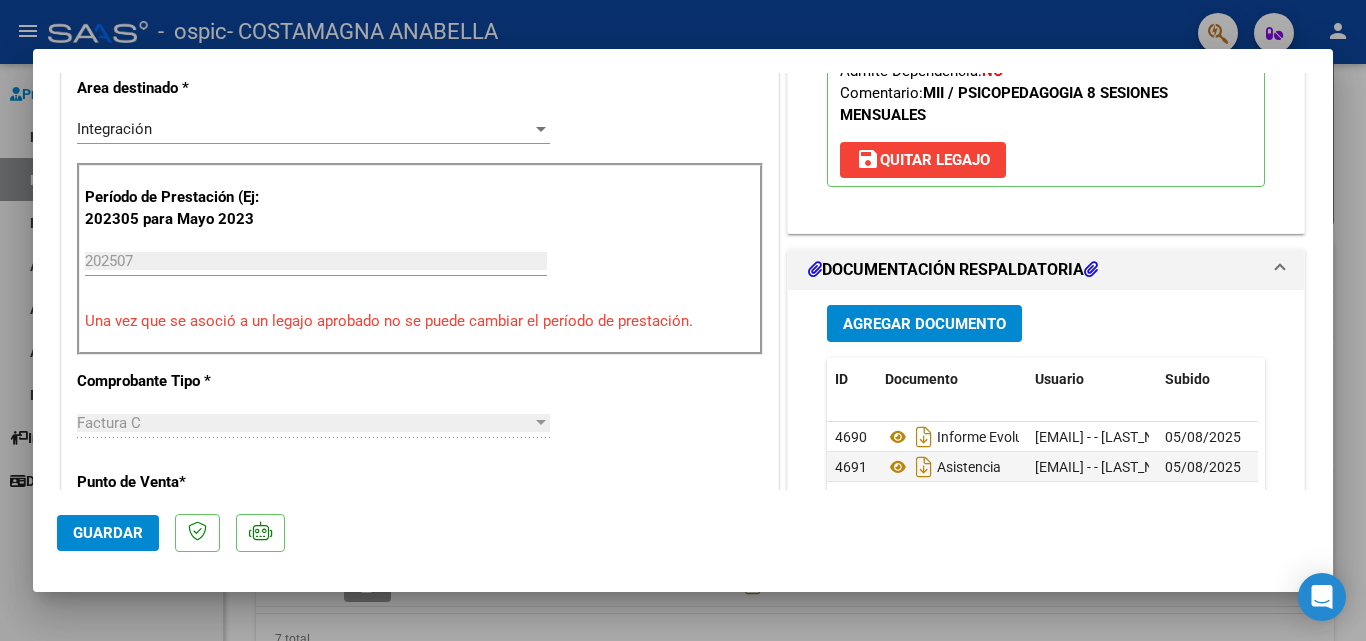 click at bounding box center [683, 320] 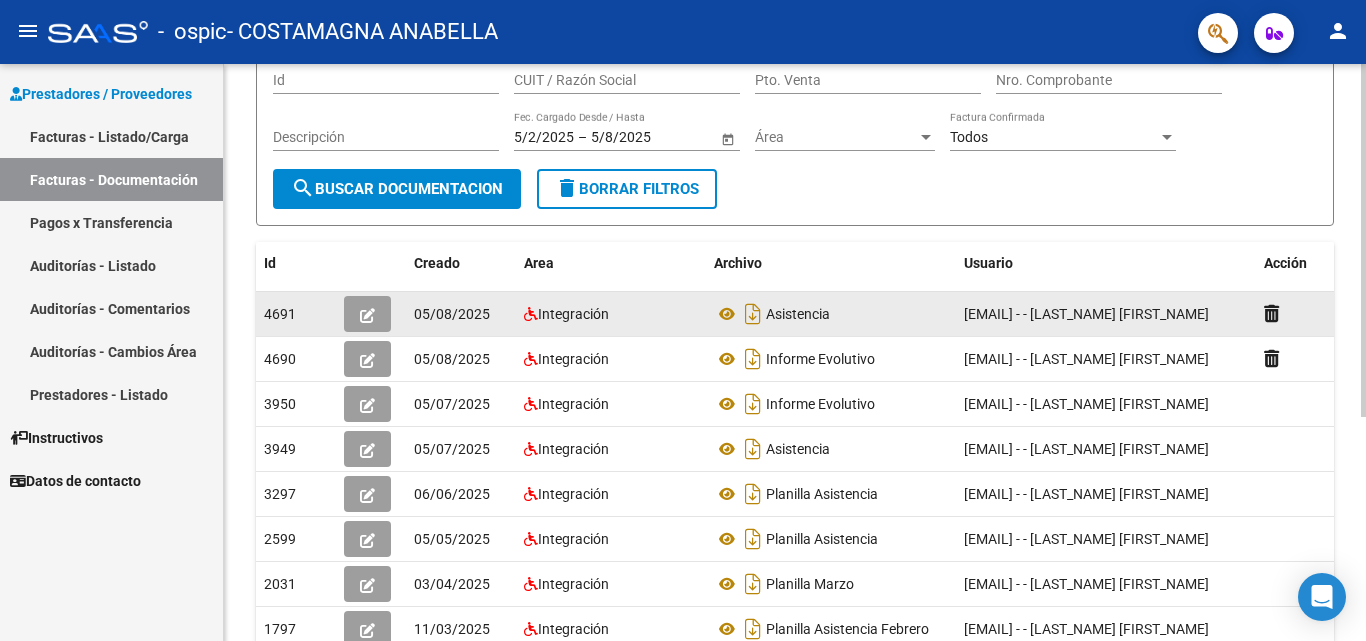 click 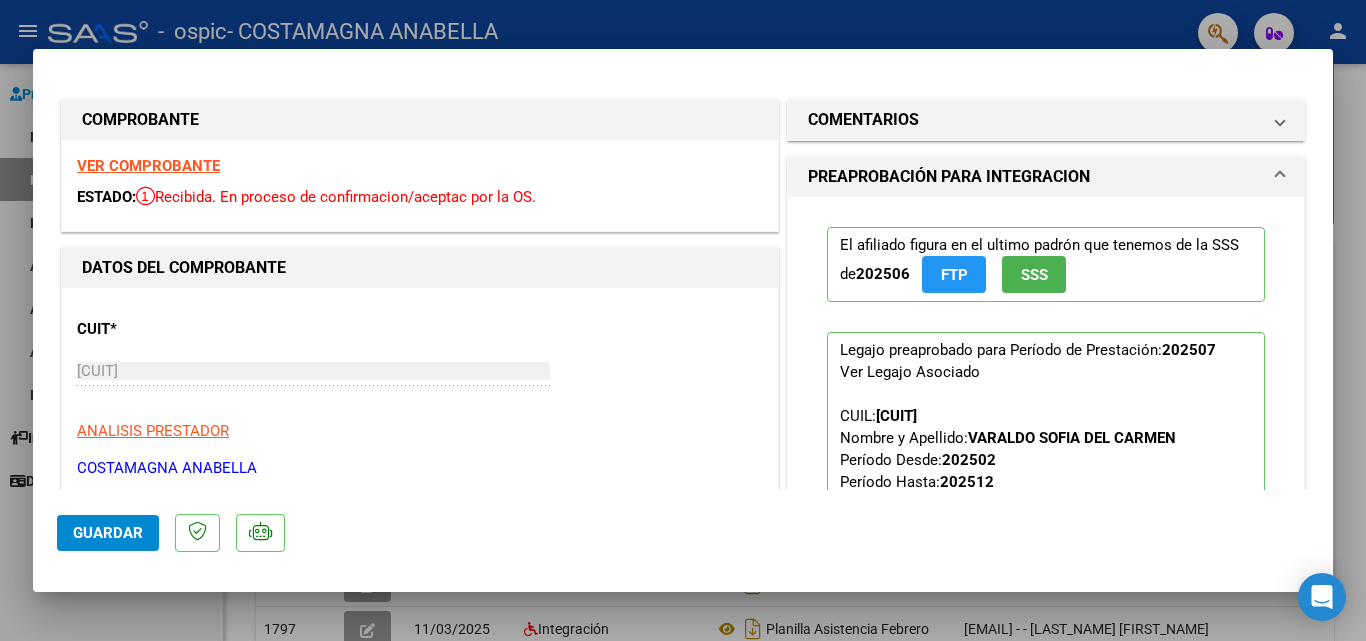 click at bounding box center [683, 320] 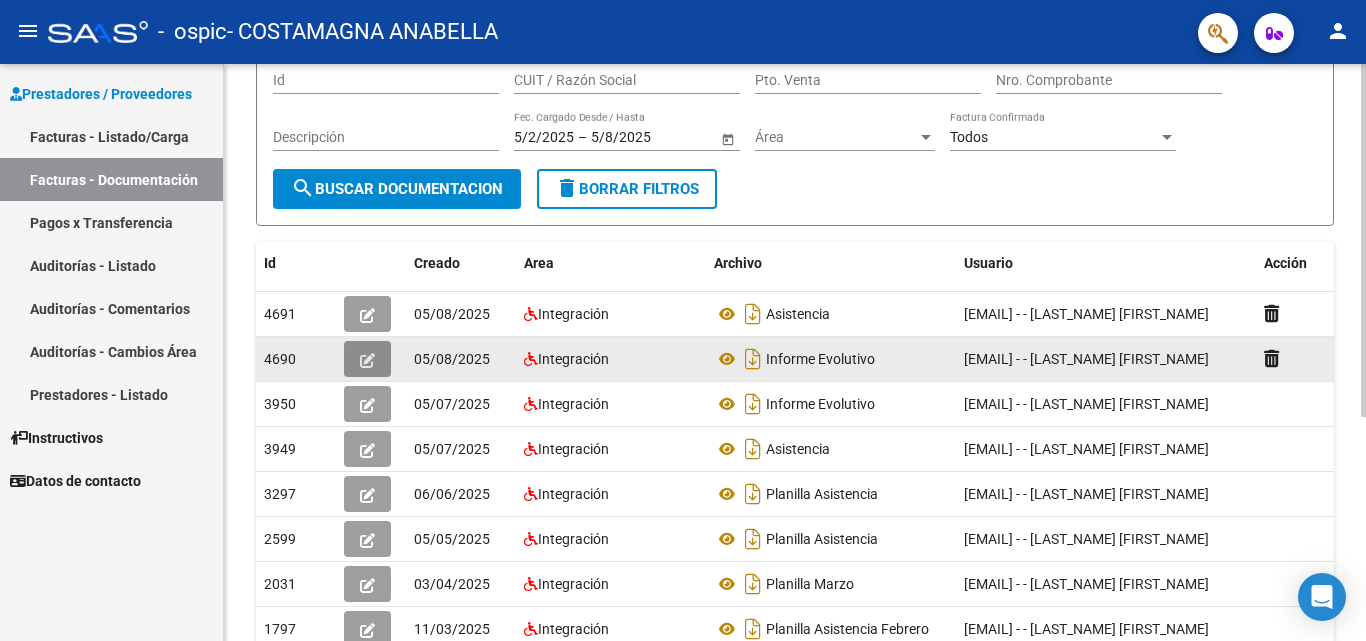 click 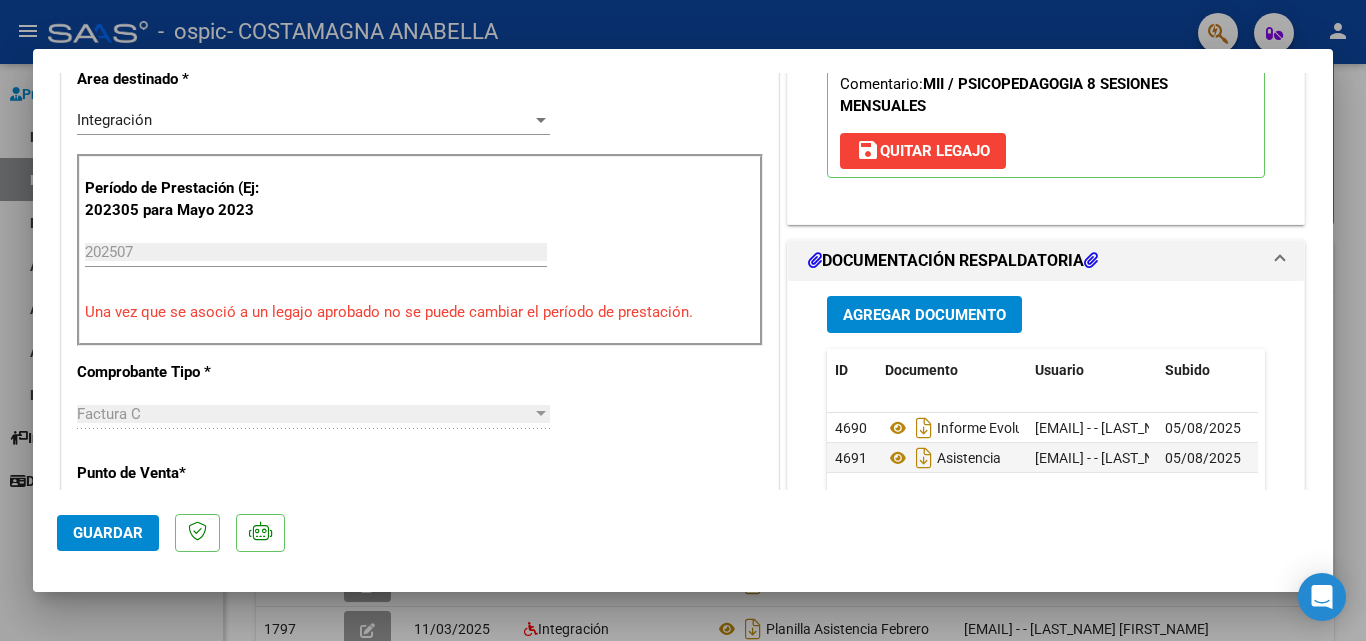 scroll, scrollTop: 438, scrollLeft: 0, axis: vertical 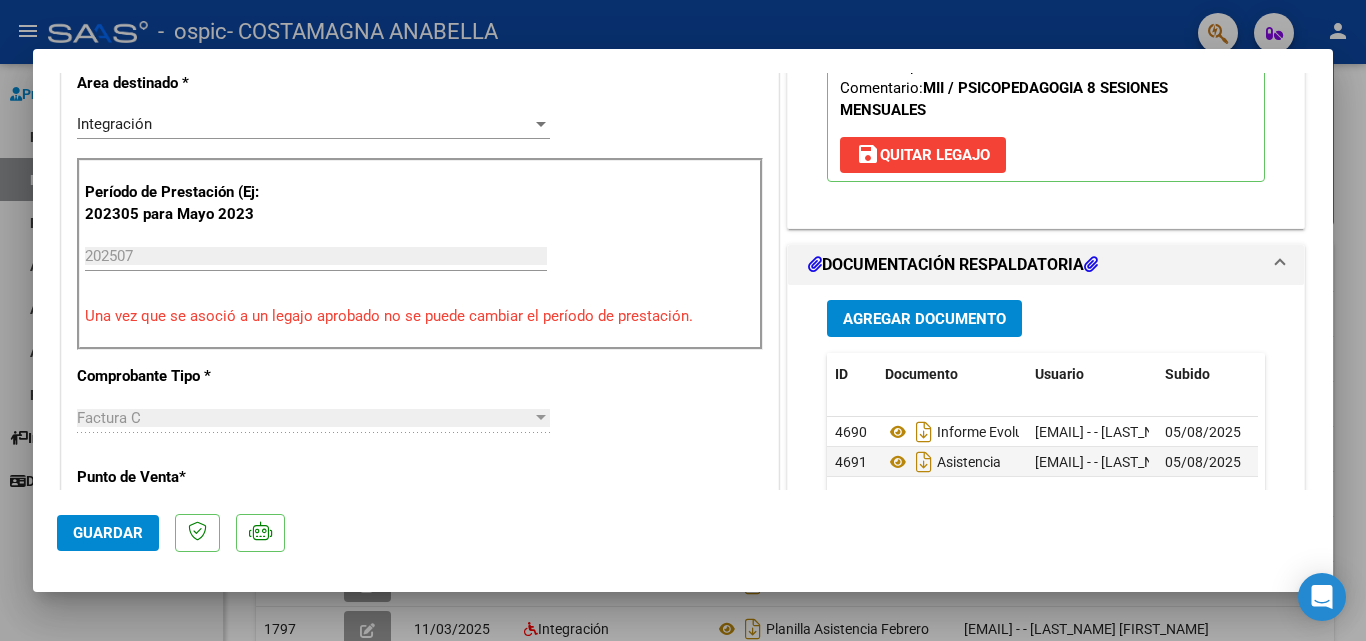 click at bounding box center (683, 320) 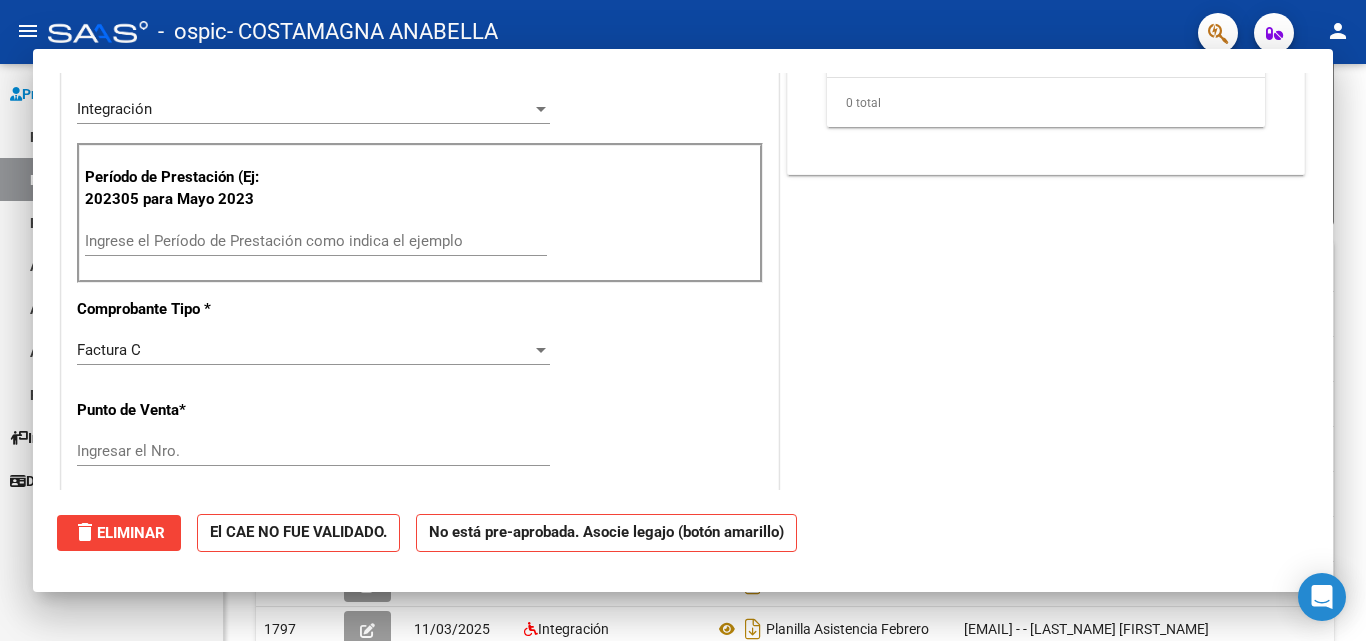 scroll, scrollTop: 0, scrollLeft: 0, axis: both 